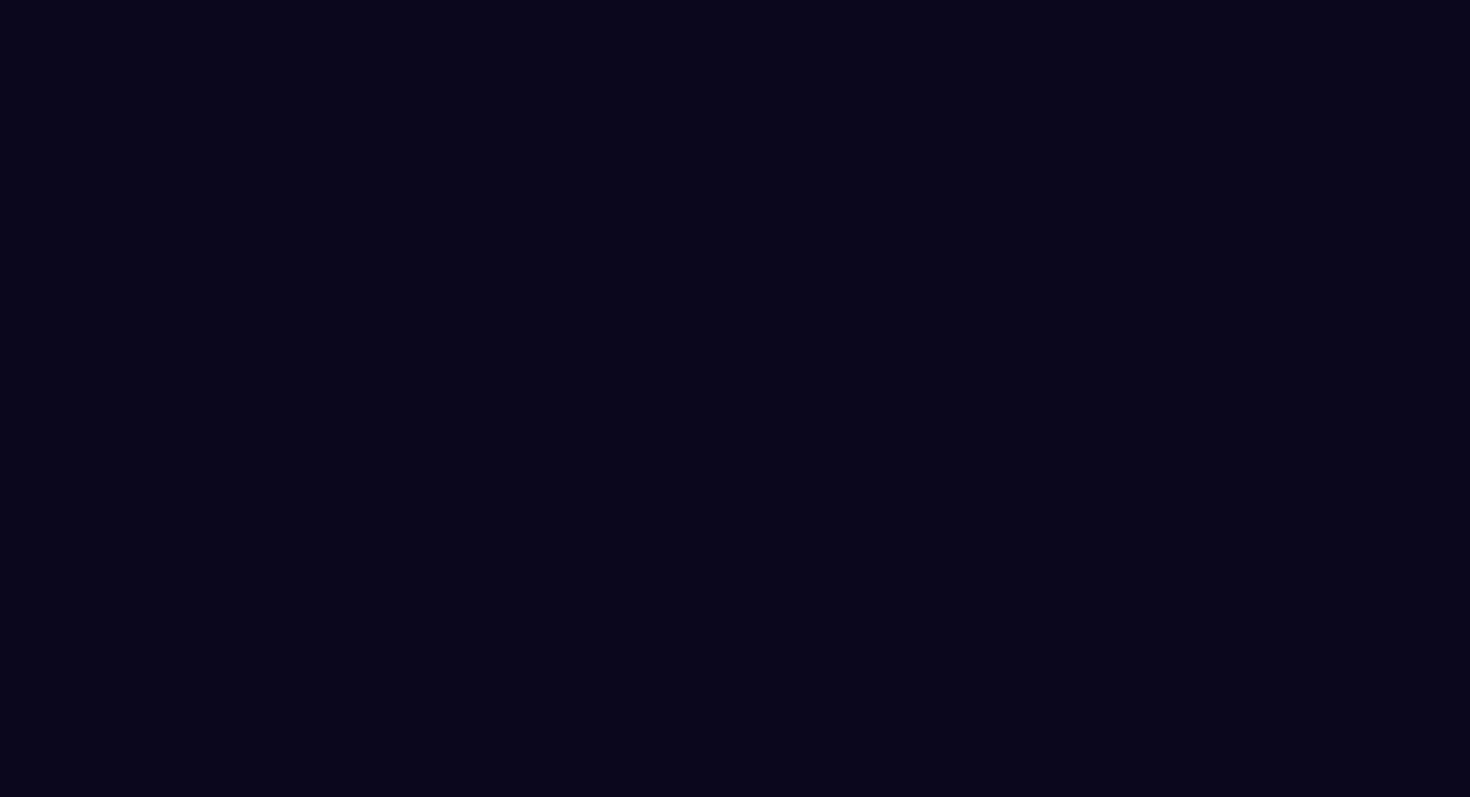 scroll, scrollTop: 0, scrollLeft: 0, axis: both 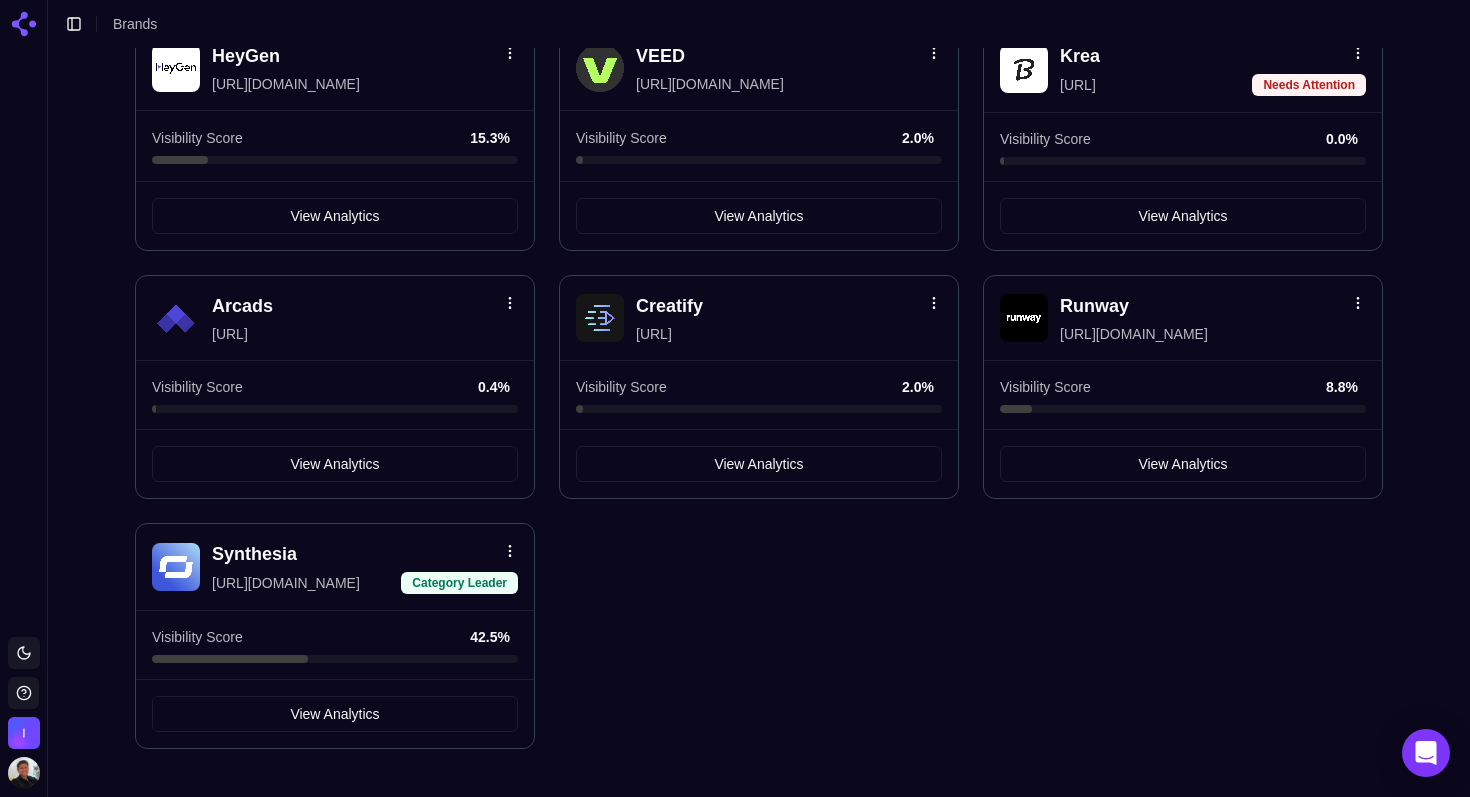 click on "Synthesia" at bounding box center (254, 554) 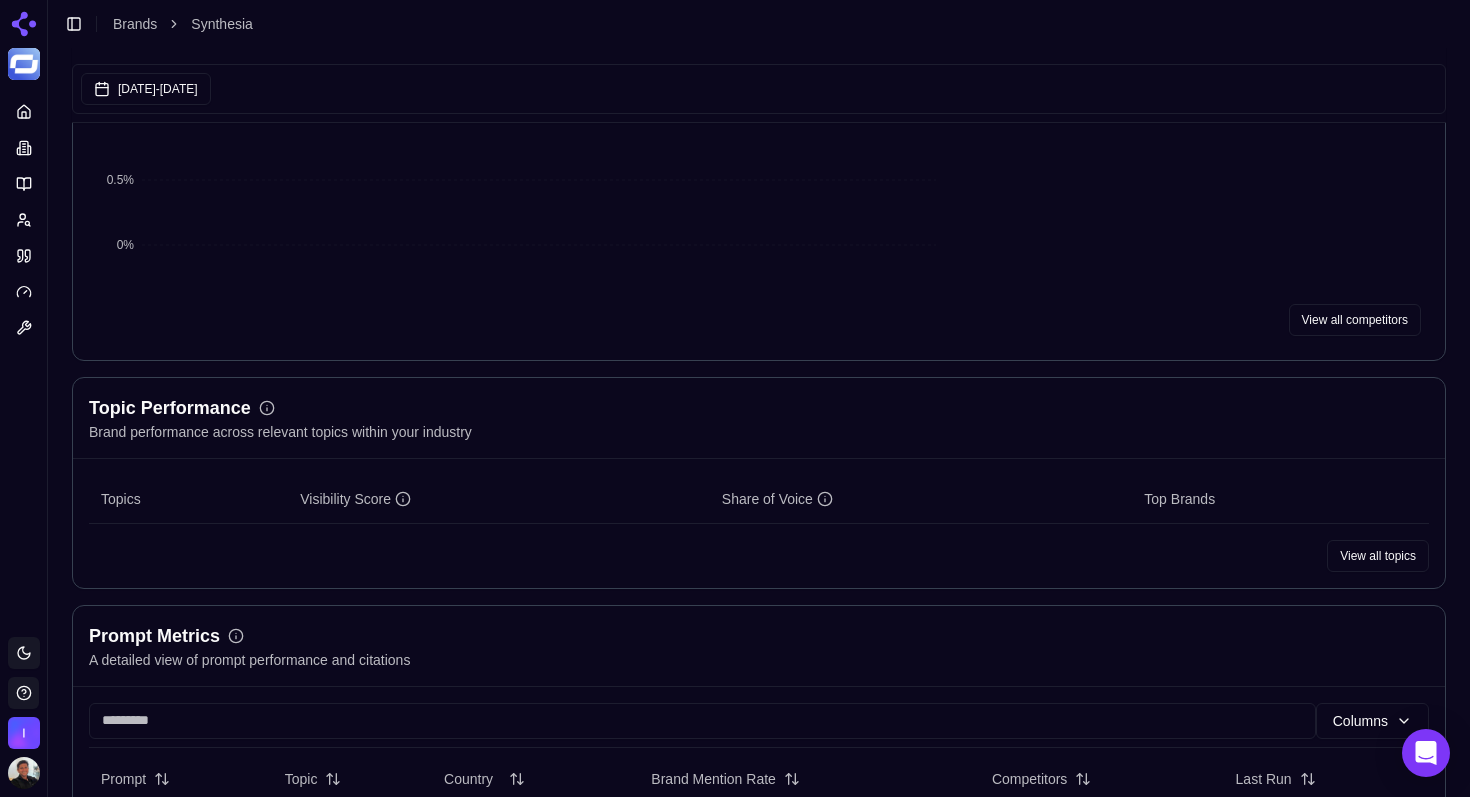 scroll, scrollTop: 866, scrollLeft: 0, axis: vertical 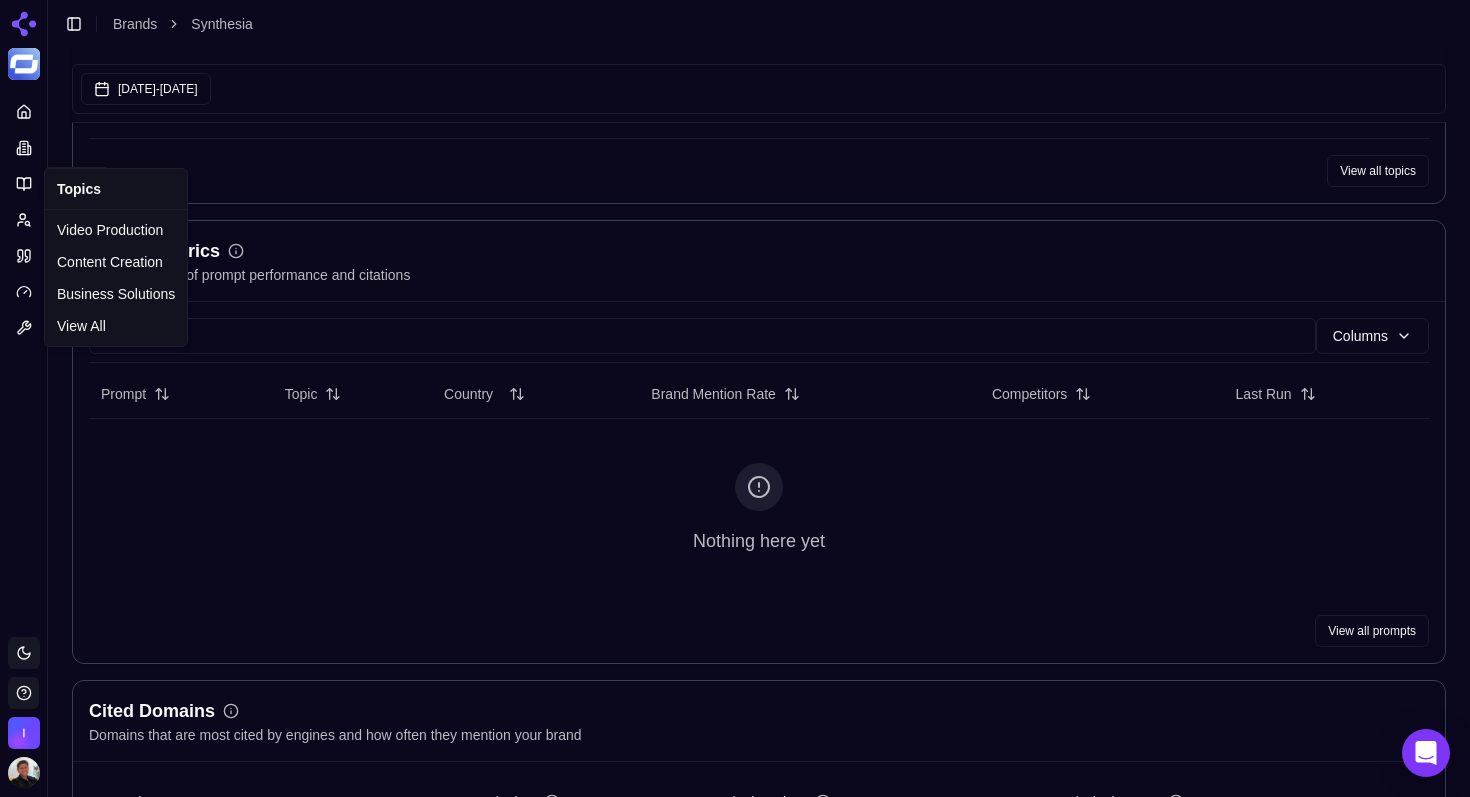 click on "Platform Topics Topics Toggle theme Invideo   Toggle Sidebar Brands Synthesia Last updated:  [DATE] 1:26 AM Jun 07, 2025  -  [DATE] Synthesia AI Video Generation Visibility Score Percentage of AI answers that mention your brand Visibility Score Share of Voice 42.5 % 5.2 % vs last week   [DATE] - [DATE] Jun - [DATE] [DATE] - 13 [DATE] 0% 15% 30% 47% Top 5 Brands Click to toggle 1 Synthesia 42.5 % 5.2 % 2 Pictory 17.8 % 3.7 % 3 Heygen 15.4 % 2.7 % 4 d Descript 13.8 % 1.1 % 5 Invideo 11.3 % 1.7 % View all competitors Topic Performance Brand performance across relevant topics within your industry Topics Visibility Score Share of Voice Top Brands View all topics Prompt Metrics A detailed view of prompt performance and citations Columns Prompt Topic Country Brand Mention Rate Competitors Last Run Nothing here yet View all prompts Cited Domains Domains that are most cited by engines and how often they mention your brand Domain Citations Citation Share Brand Citation Rate [DOMAIN_NAME] Visit  1" at bounding box center (735, 1026) 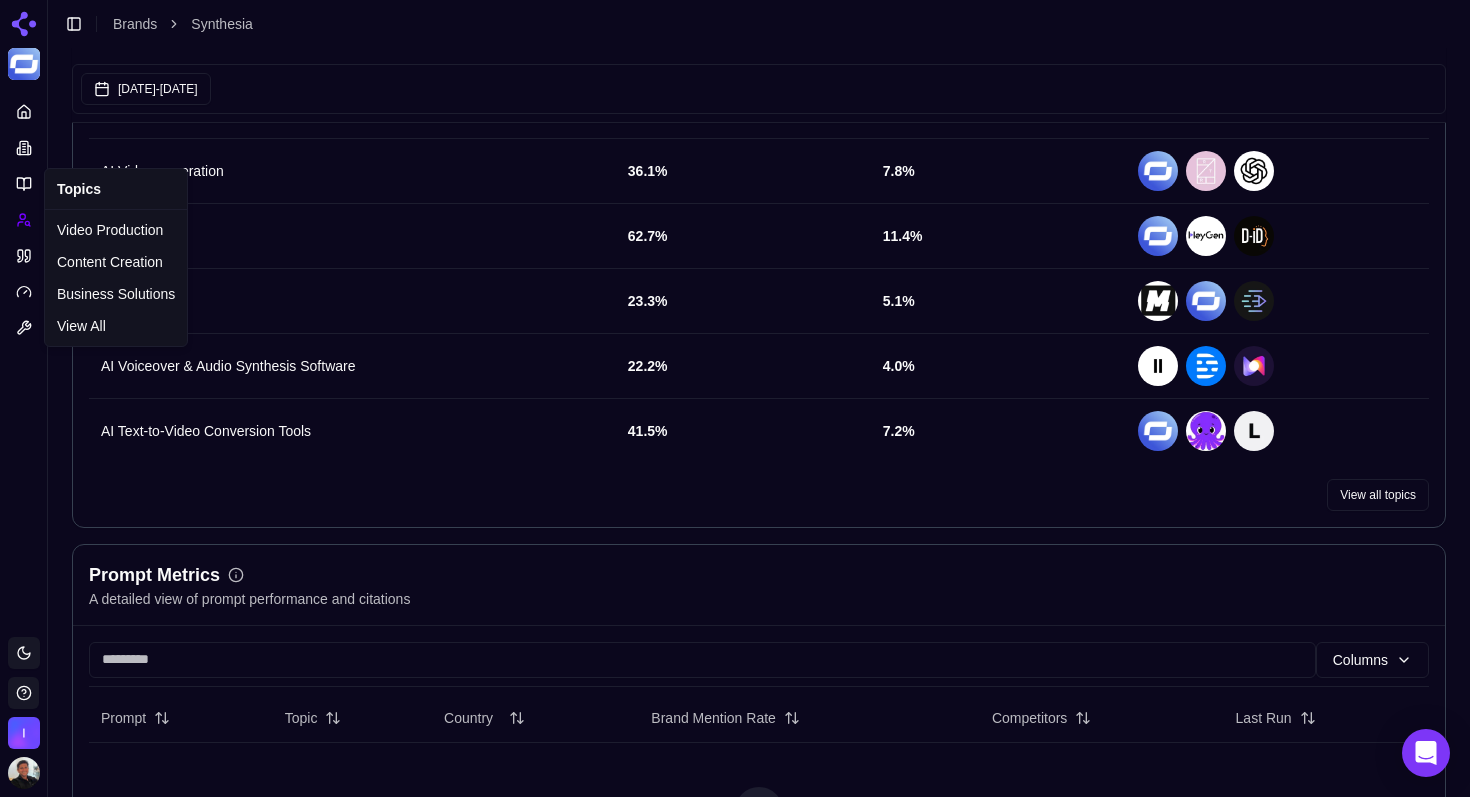 click on "Platform Toggle theme Invideo   Toggle Sidebar Brands Synthesia Last updated:  [DATE] 1:26 AM Jun 07, 2025  -  [DATE] Synthesia AI Video Generation Visibility Score Percentage of AI answers that mention your brand Visibility Score Share of Voice 42.5 % 5.2 % vs last week   [DATE] - [DATE] Jun - [DATE] [DATE] - 13 [DATE] 0% 15% 30% 47% Top 5 Brands Click to toggle 1 Synthesia 42.5 % 5.2 % 2 Pictory 17.8 % 3.7 % 3 Heygen 15.4 % 2.7 % 4 Descript 13.8 % 1.1 % 5 Invideo 11.3 % 1.7 % View all competitors Topic Performance Brand performance across relevant topics within your industry Topics Visibility Score Share of Voice Top Brands AI Video generation 36.1 % 7.8 % Avatar tools 62.7 % 11.4 % UGC 23.3 % 5.1 % AI Voiceover & Audio Synthesis Software 22.2 % 4.0 % AI Text-to-Video Conversion Tools 41.5 % 7.2 % View all topics Prompt Metrics A detailed view of prompt performance and citations Columns Prompt Topic Country Brand Mention Rate Competitors Last Run Nothing here yet View all prompts 150" at bounding box center [735, 1188] 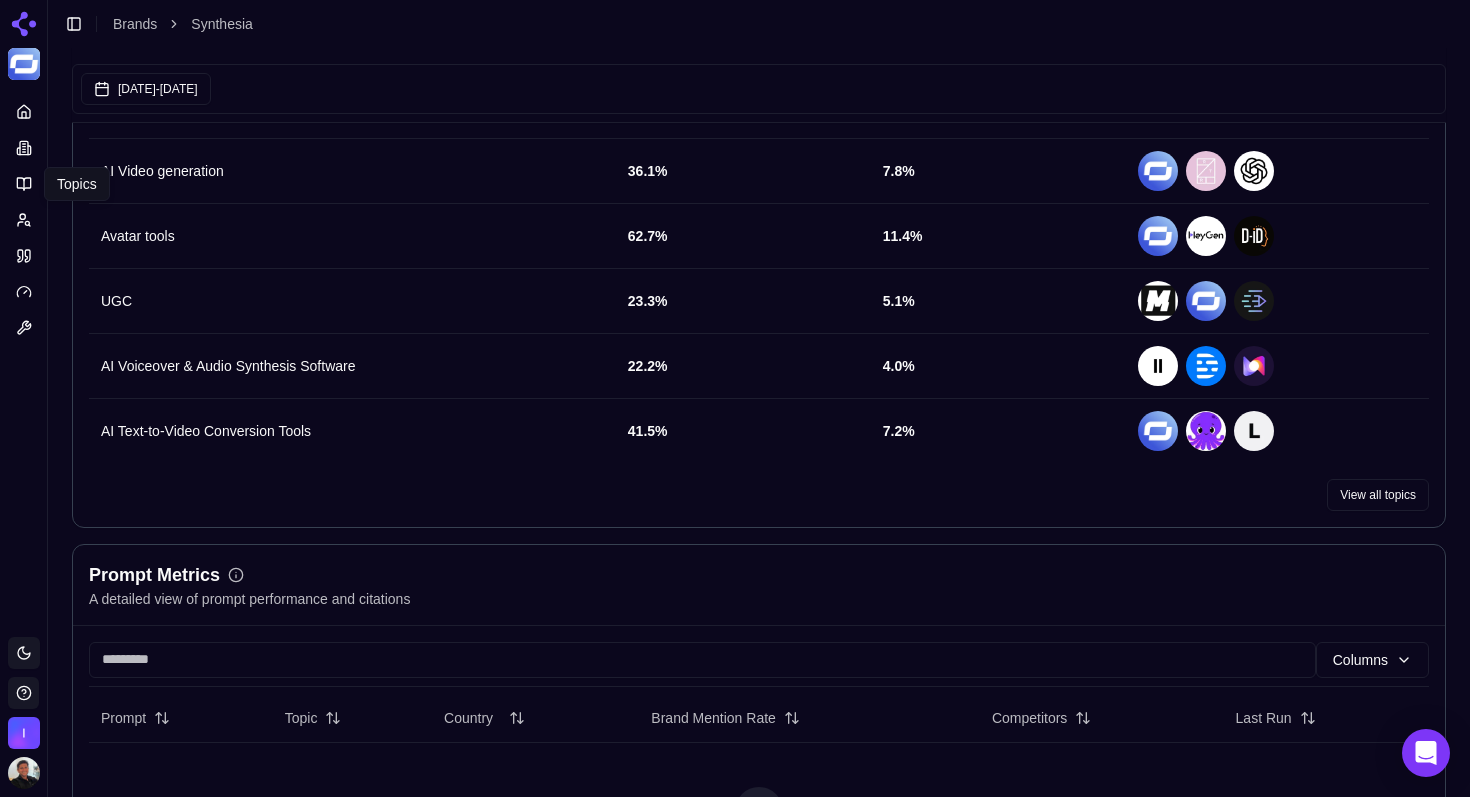 click on "Platform Topics Topics Toggle theme Invideo   Toggle Sidebar Brands Synthesia Last updated:  [DATE] 1:26 AM Jun 07, 2025  -  [DATE] Synthesia AI Video Generation Visibility Score Percentage of AI answers that mention your brand Visibility Score Share of Voice 42.5 % 5.2 % vs last week   [DATE] - [DATE] Jun - [DATE] [DATE] - 13 [DATE] 0% 15% 30% 47% Top 5 Brands Click to toggle 1 Synthesia 42.5 % 5.2 % 2 Pictory 17.8 % 3.7 % 3 Heygen 15.4 % 2.7 % 4 Descript 13.8 % 1.1 % 5 Invideo 11.3 % 1.7 % View all competitors Topic Performance Brand performance across relevant topics within your industry Topics Visibility Score Share of Voice Top Brands AI Video generation 36.1 % 7.8 % Avatar tools 62.7 % 11.4 % UGC 23.3 % 5.1 % AI Voiceover & Audio Synthesis Software 22.2 % 4.0 % AI Text-to-Video Conversion Tools 41.5 % 7.2 % View all topics Prompt Metrics A detailed view of prompt performance and citations Columns Prompt Topic Country Brand Mention Rate Competitors Last Run Nothing here yet Domain" at bounding box center (735, 1188) 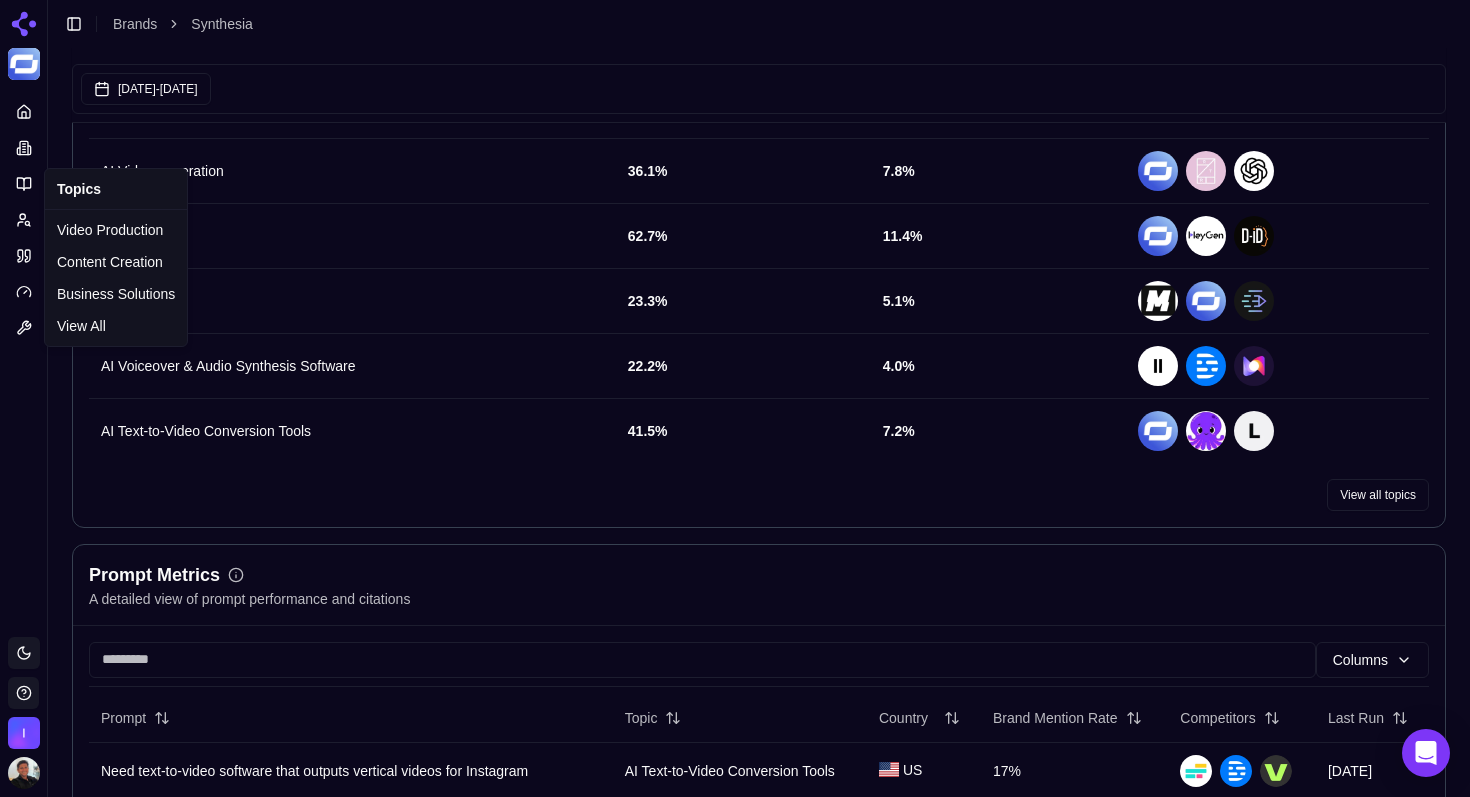 click on "Platform Toggle theme Invideo   Toggle Sidebar Brands Synthesia Last updated:  [DATE] 1:26 AM Jun 07, 2025  -  [DATE] Synthesia AI Video Generation Visibility Score Percentage of AI answers that mention your brand Visibility Score Share of Voice 42.5 % 5.2 % vs last week   [DATE] - [DATE] Jun - [DATE] [DATE] - 13 [DATE] 0% 15% 30% 47% Top 5 Brands Click to toggle 1 Synthesia 42.5 % 5.2 % 2 Pictory 17.8 % 3.7 % 3 Heygen 15.4 % 2.7 % 4 Descript 13.8 % 1.1 % 5 Invideo 11.3 % 1.7 % View all competitors Topic Performance Brand performance across relevant topics within your industry Topics Visibility Score Share of Voice Top Brands AI Video generation 36.1 % 7.8 % Avatar tools 62.7 % 11.4 % UGC 23.3 % 5.1 % AI Voiceover & Audio Synthesis Software 22.2 % 4.0 % AI Text-to-Video Conversion Tools 41.5 % 7.2 % View all topics Prompt Metrics A detailed view of prompt performance and citations Columns Prompt Topic Country Brand Mention Rate Competitors Last Run AI Text-to-Video Conversion Tools US" at bounding box center [735, 1240] 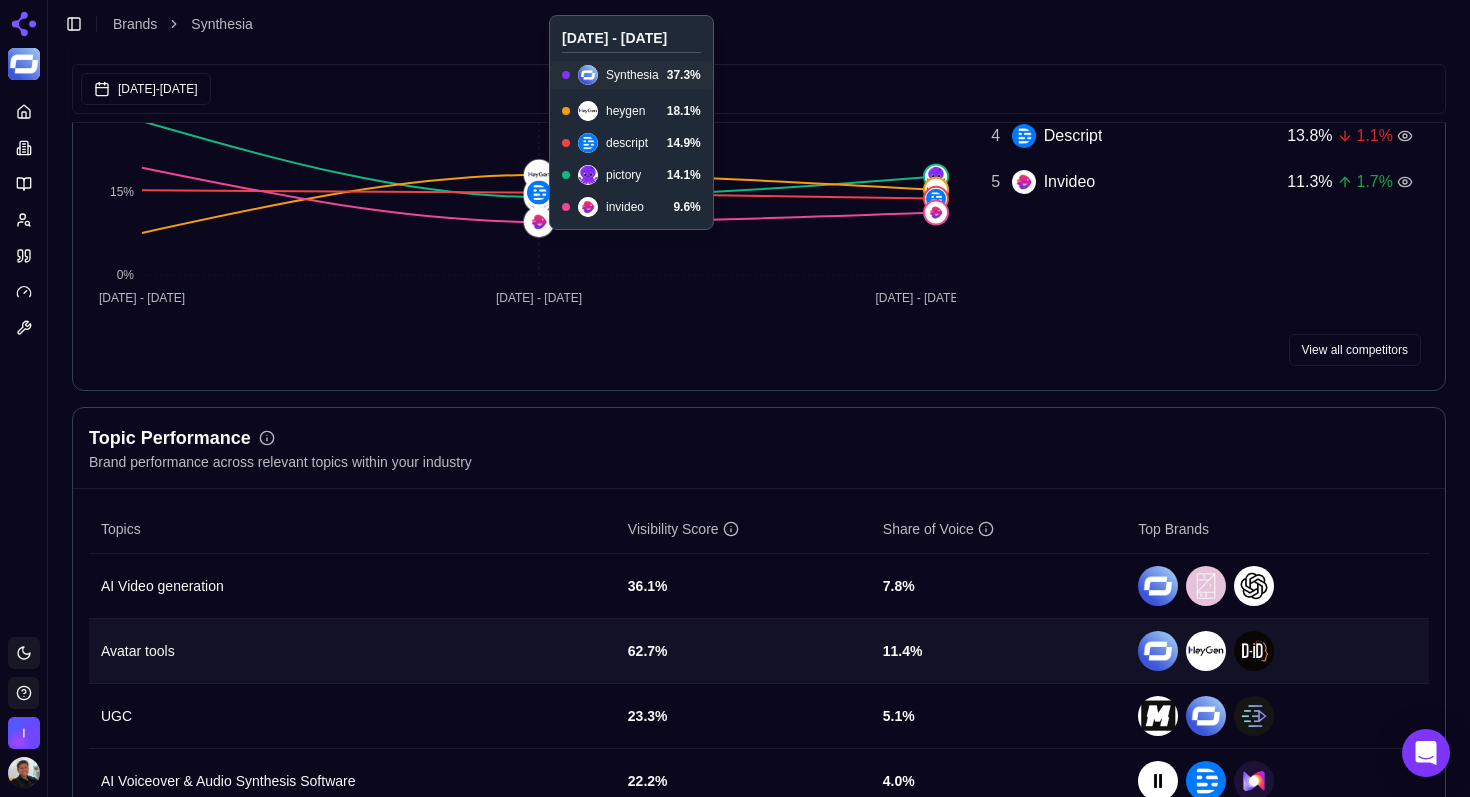 scroll, scrollTop: 0, scrollLeft: 0, axis: both 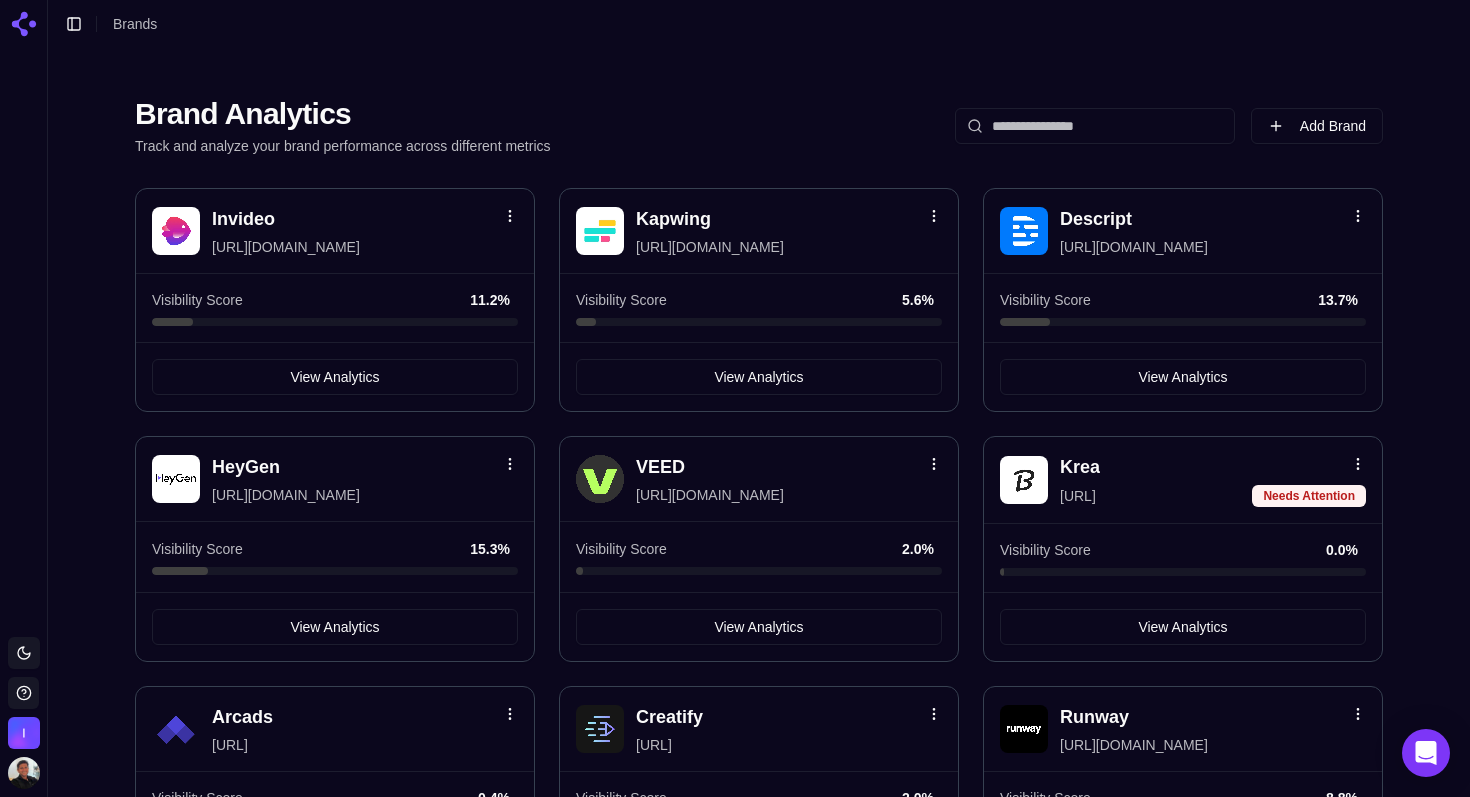 click on "Invideo" at bounding box center [243, 219] 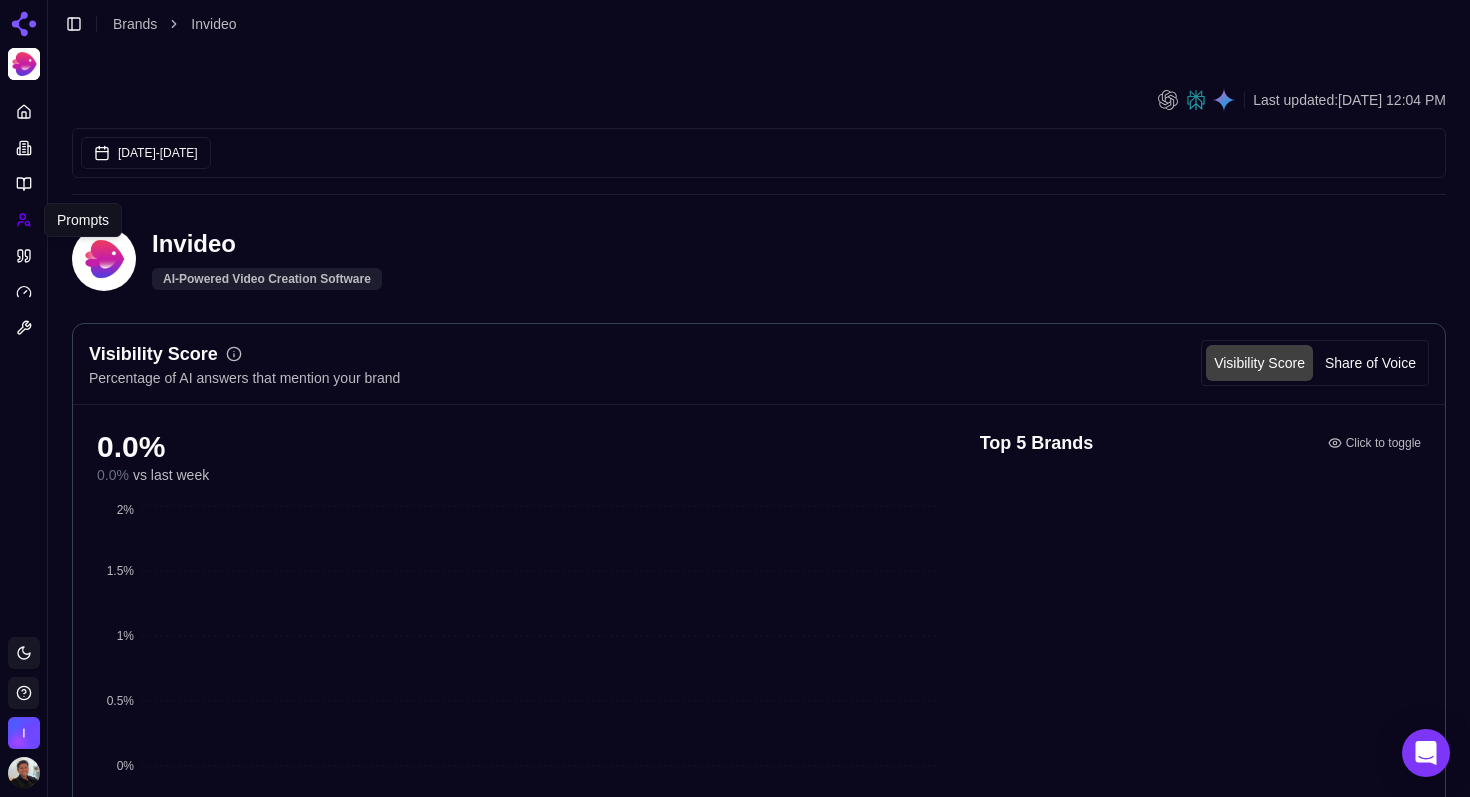 click 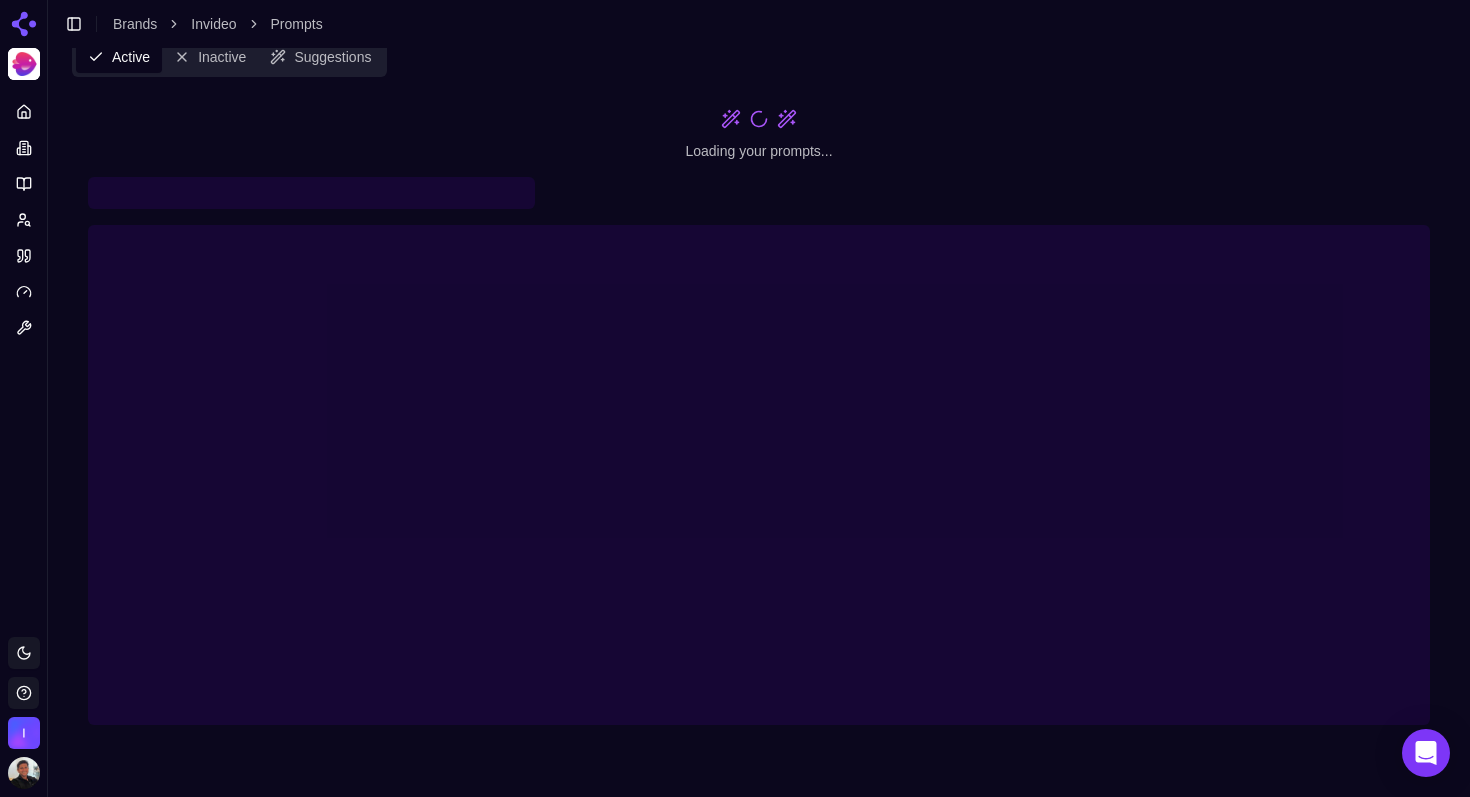 scroll, scrollTop: 0, scrollLeft: 0, axis: both 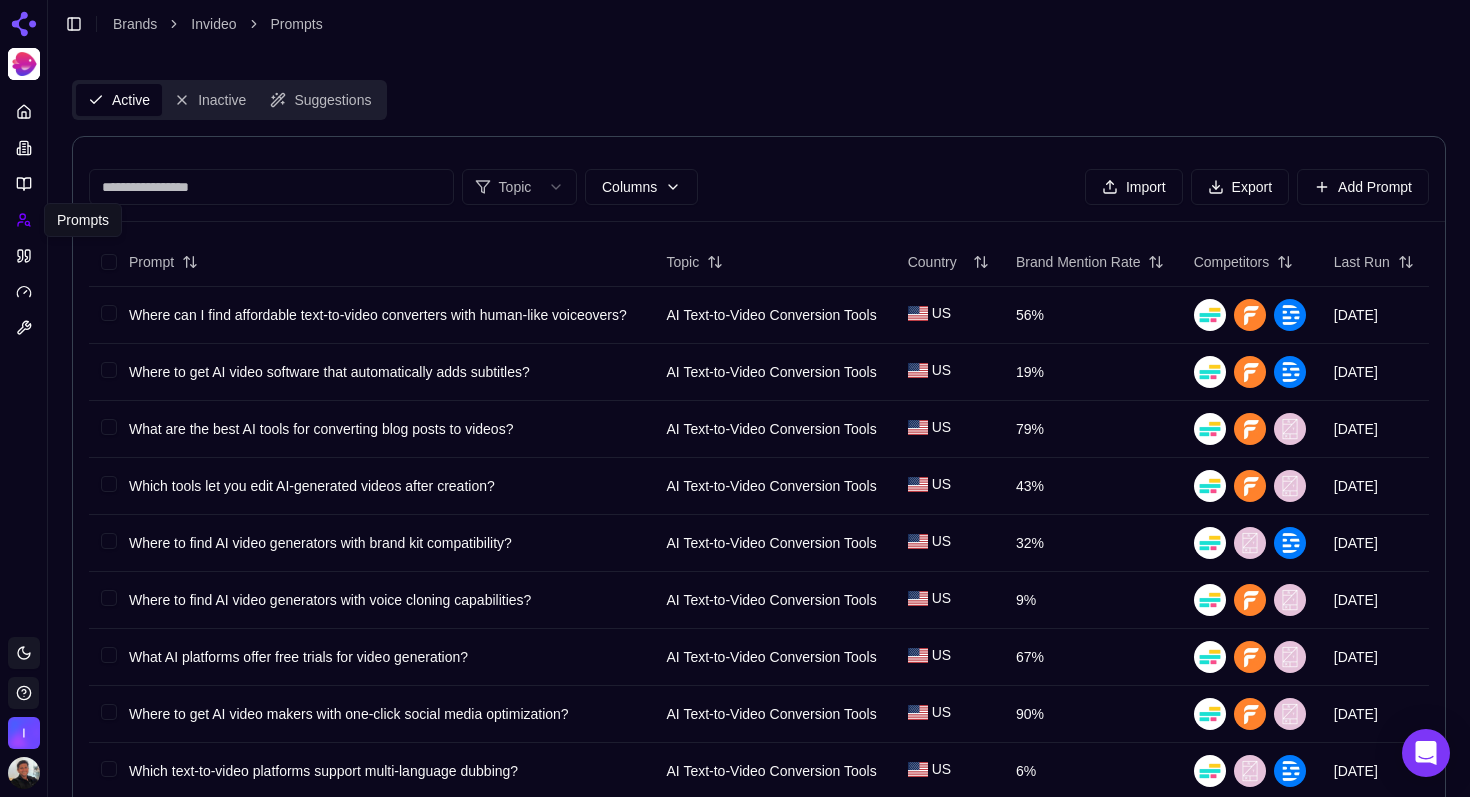 click 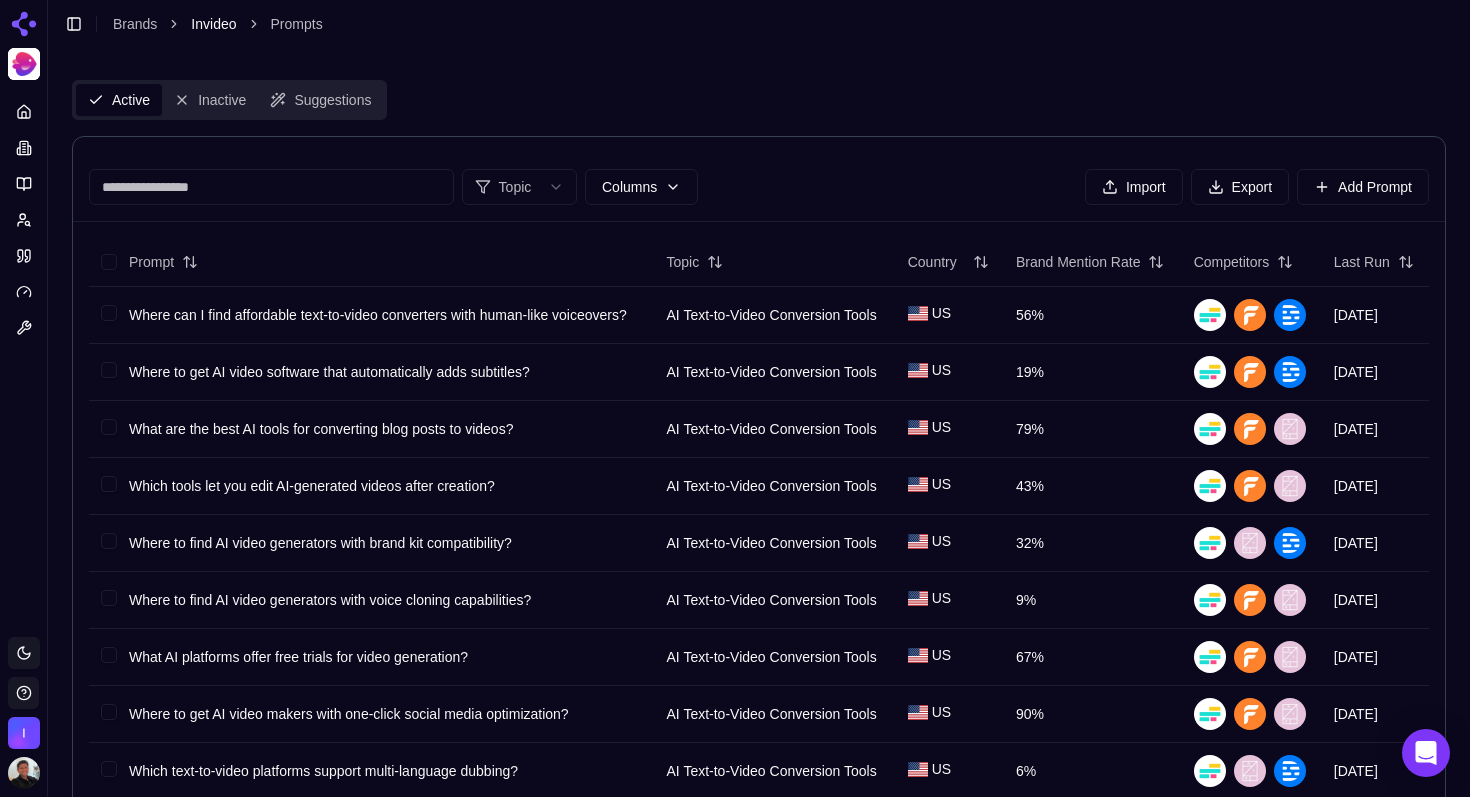 click on "Invideo" at bounding box center (213, 24) 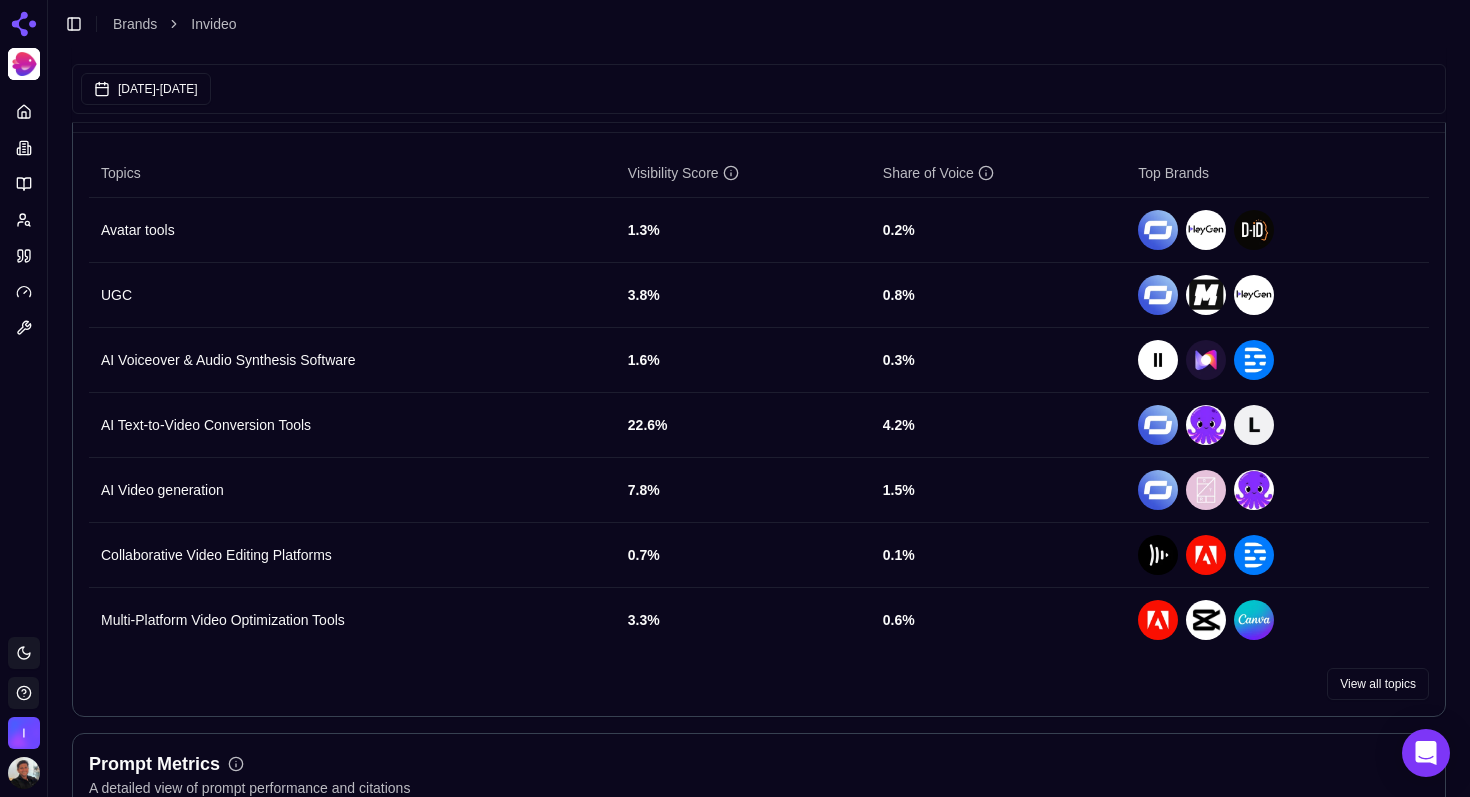 scroll, scrollTop: 809, scrollLeft: 0, axis: vertical 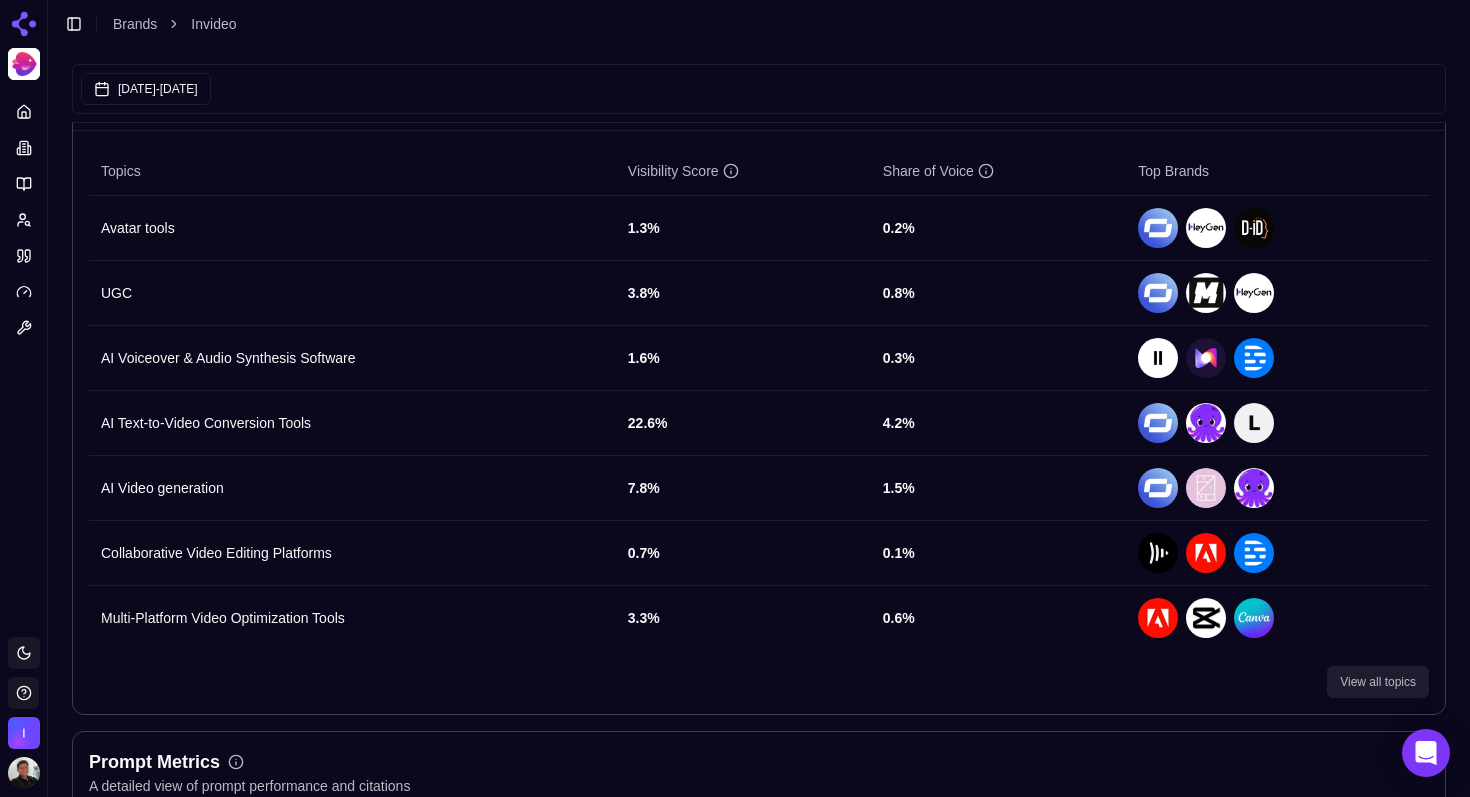 click on "View all topics" at bounding box center [1378, 682] 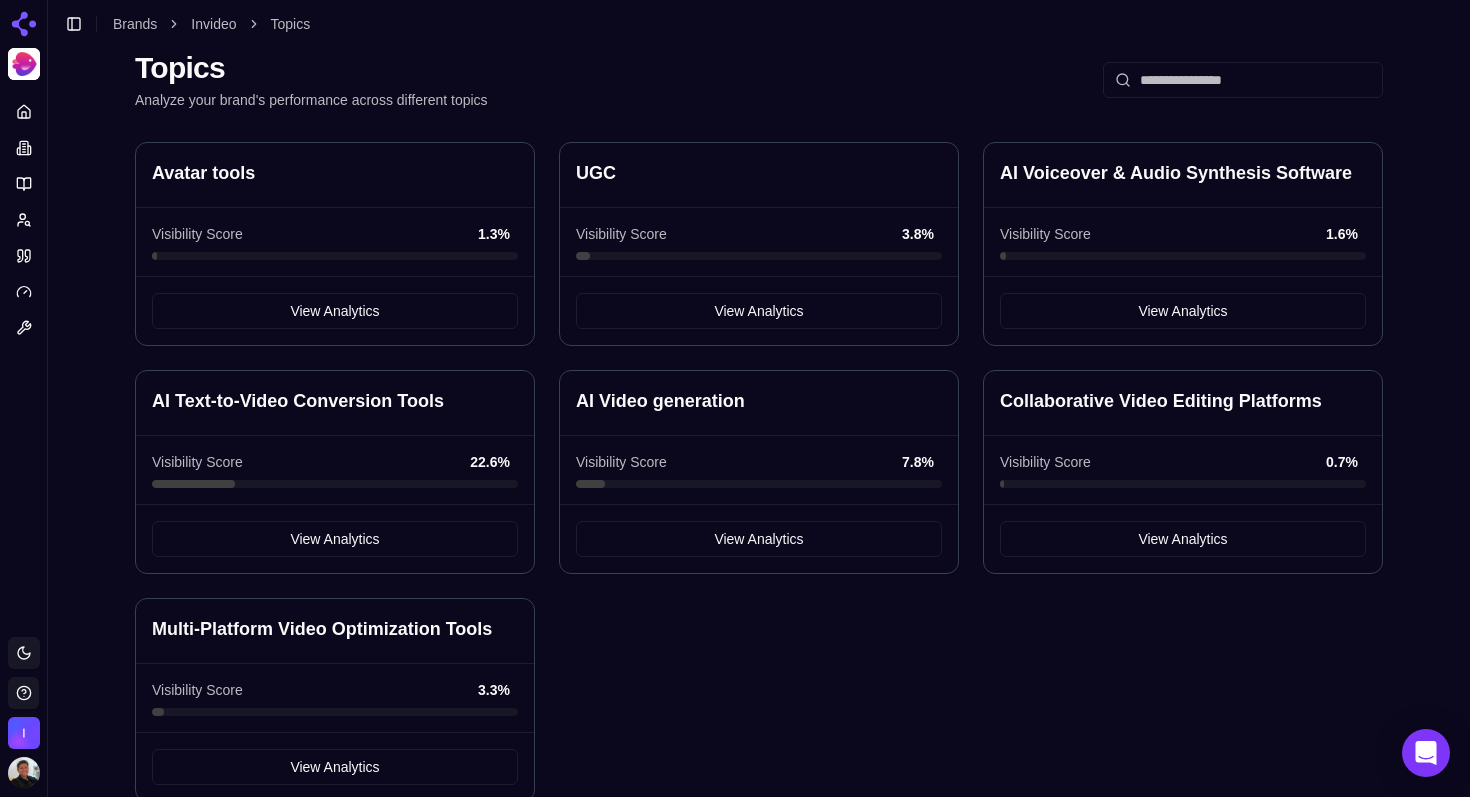 scroll, scrollTop: 0, scrollLeft: 0, axis: both 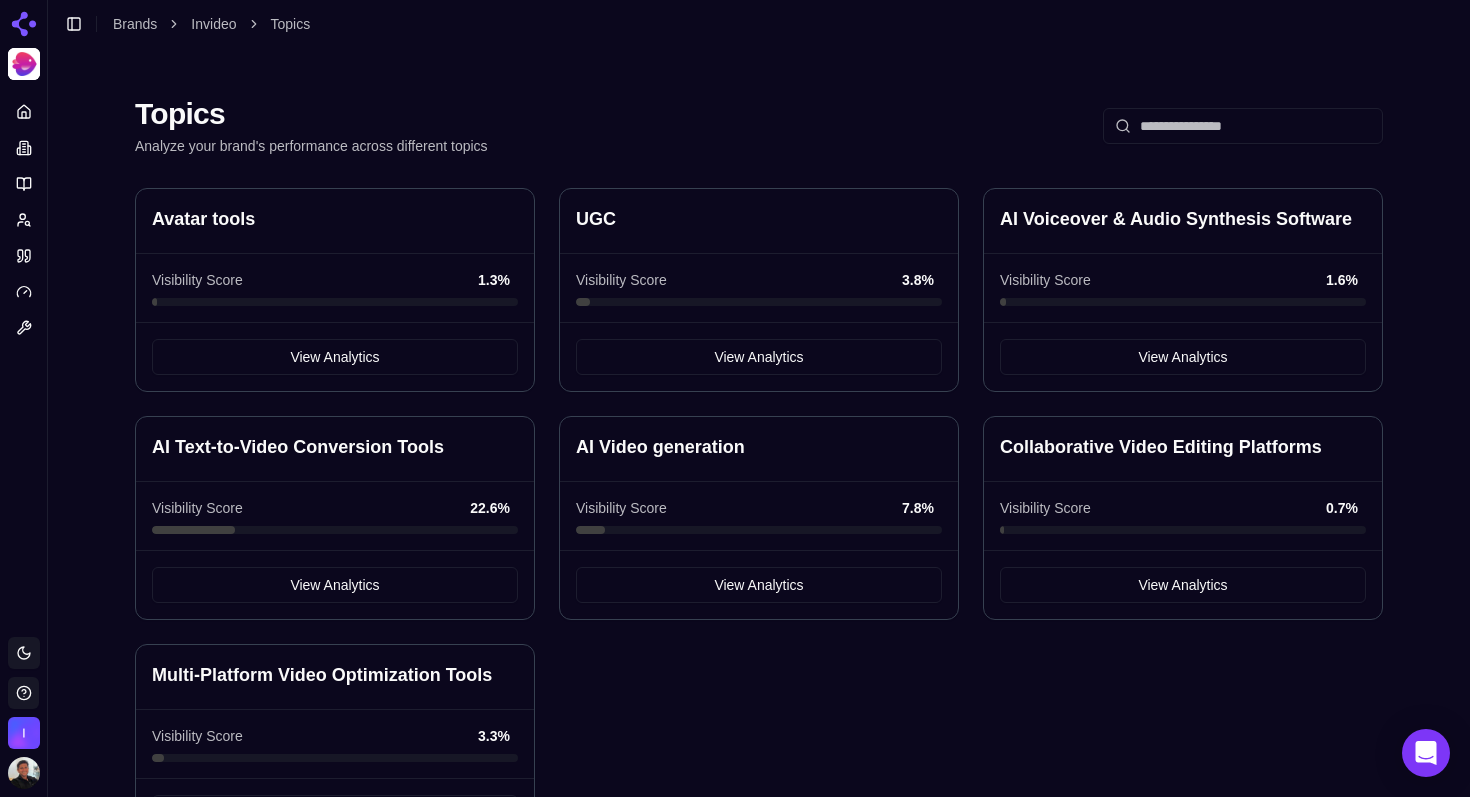 click on "Topics Analyze your brand's performance across different topics" at bounding box center [759, 126] 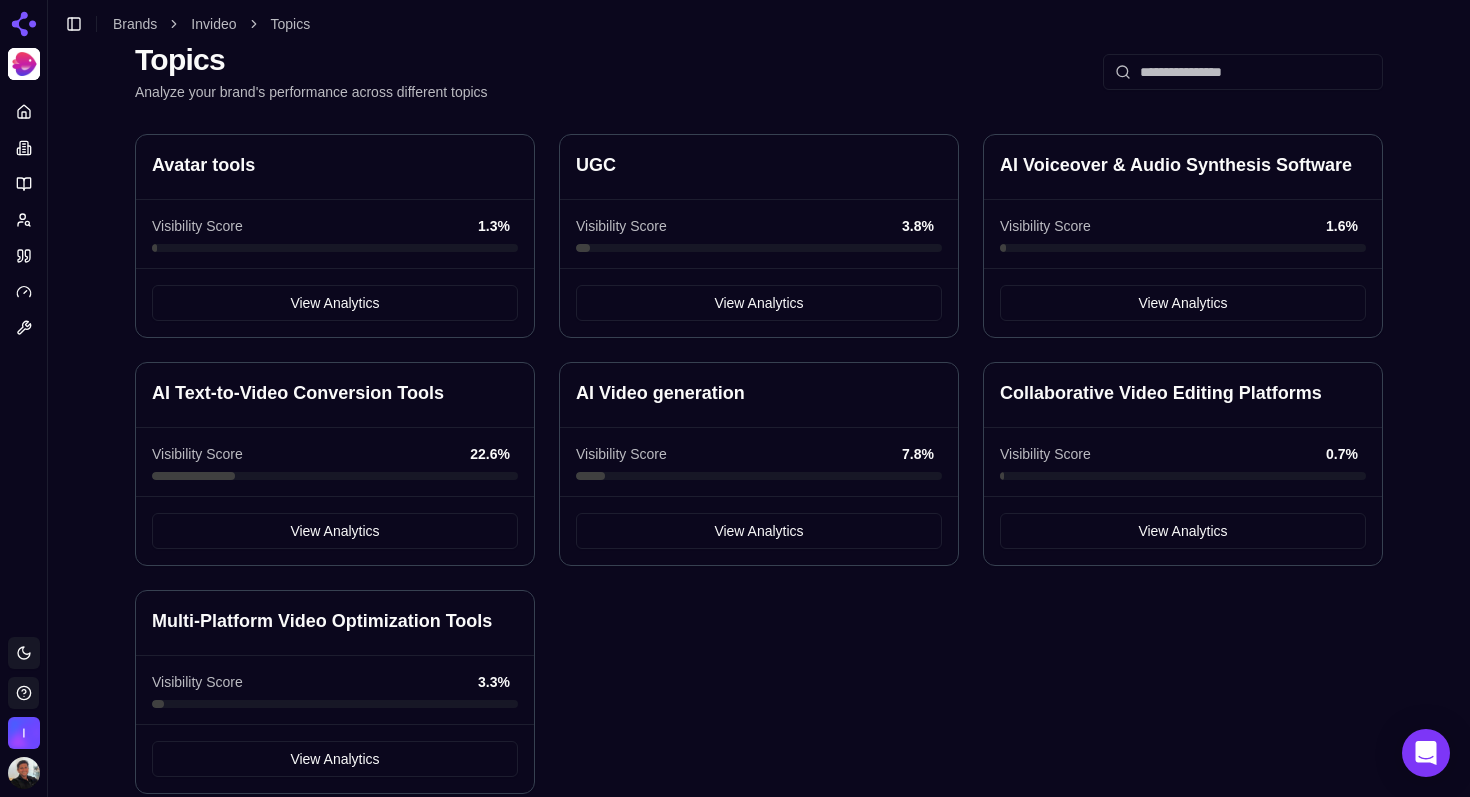 scroll, scrollTop: 99, scrollLeft: 0, axis: vertical 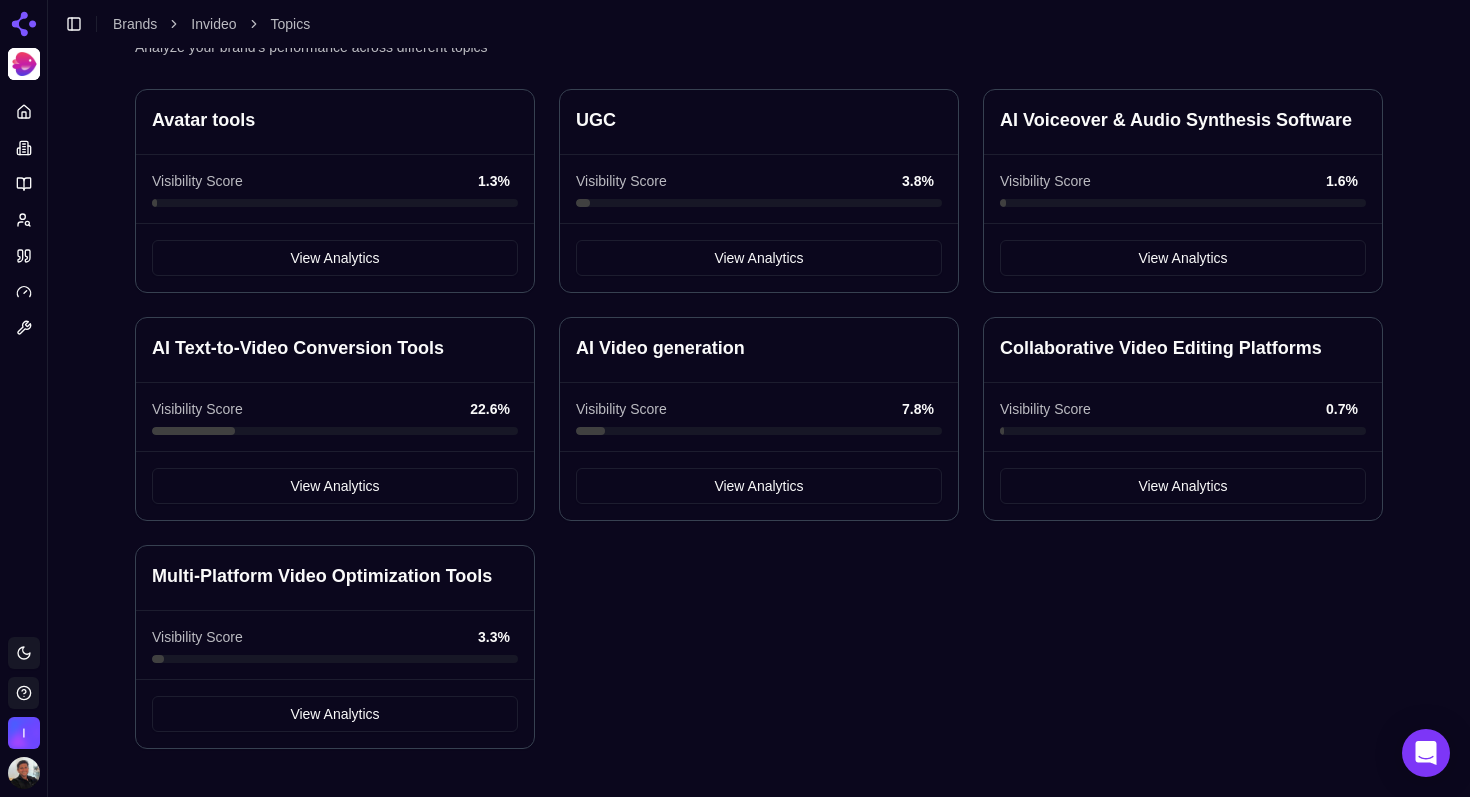 click at bounding box center (23, 220) 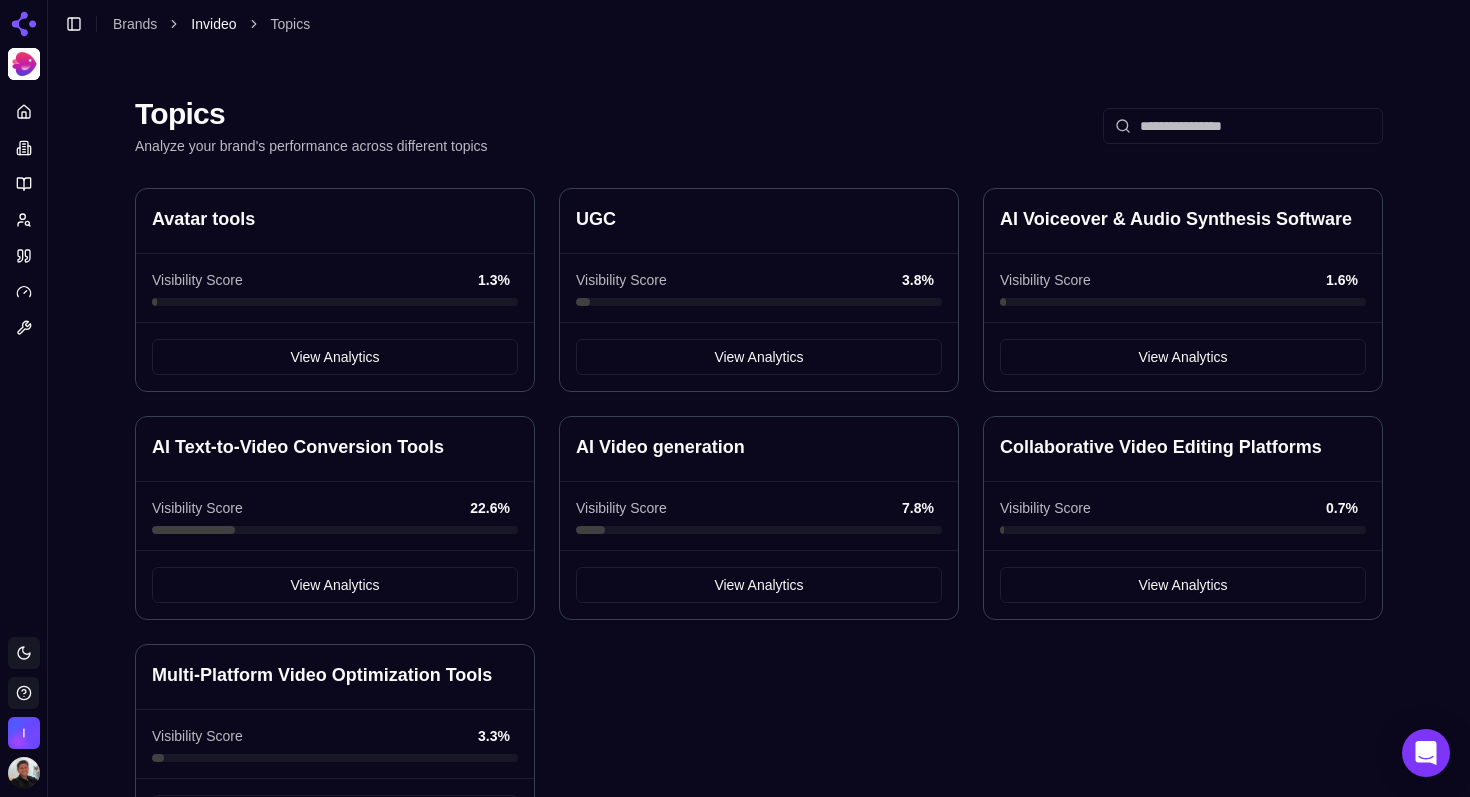 click on "Invideo" at bounding box center [213, 24] 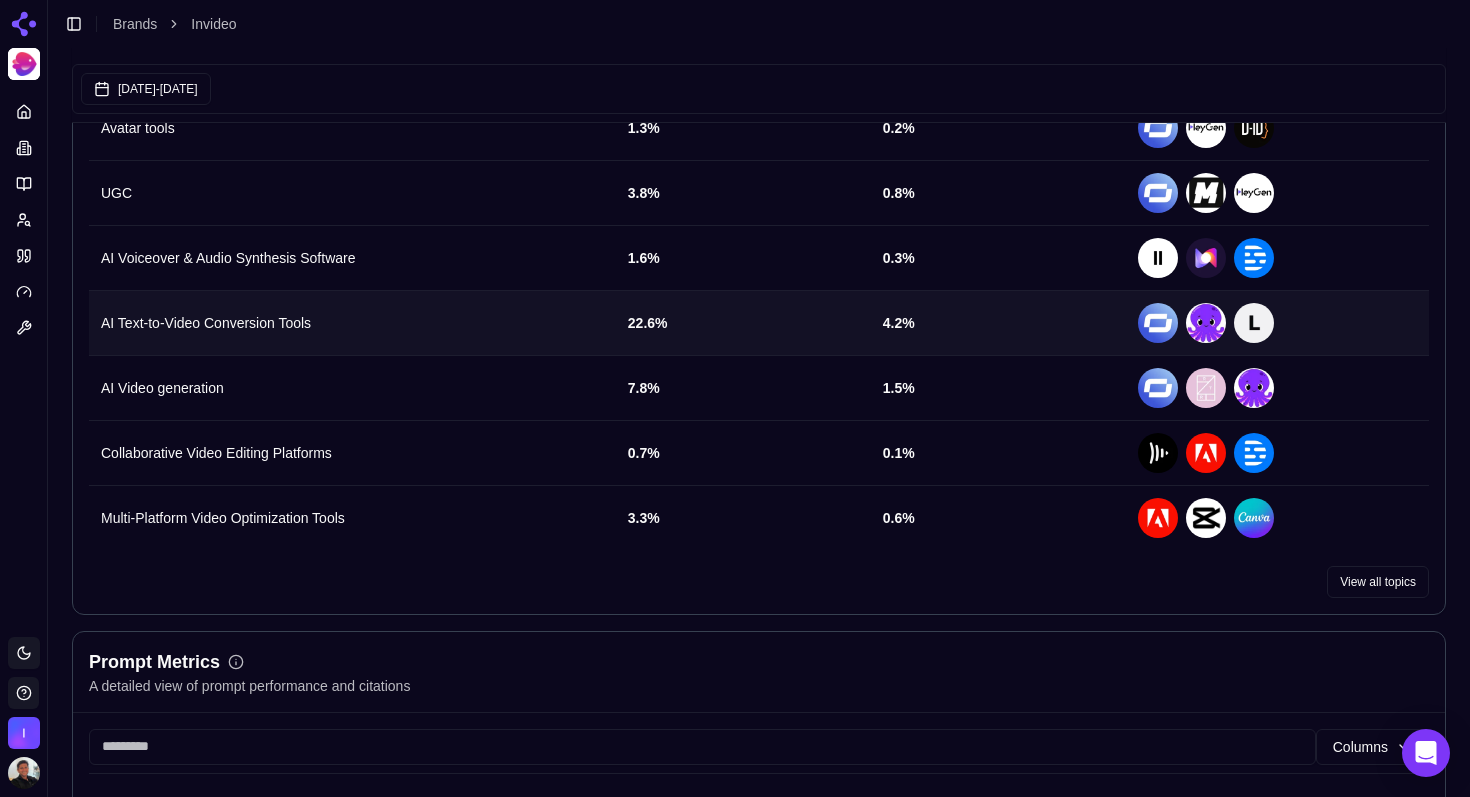 scroll, scrollTop: 961, scrollLeft: 0, axis: vertical 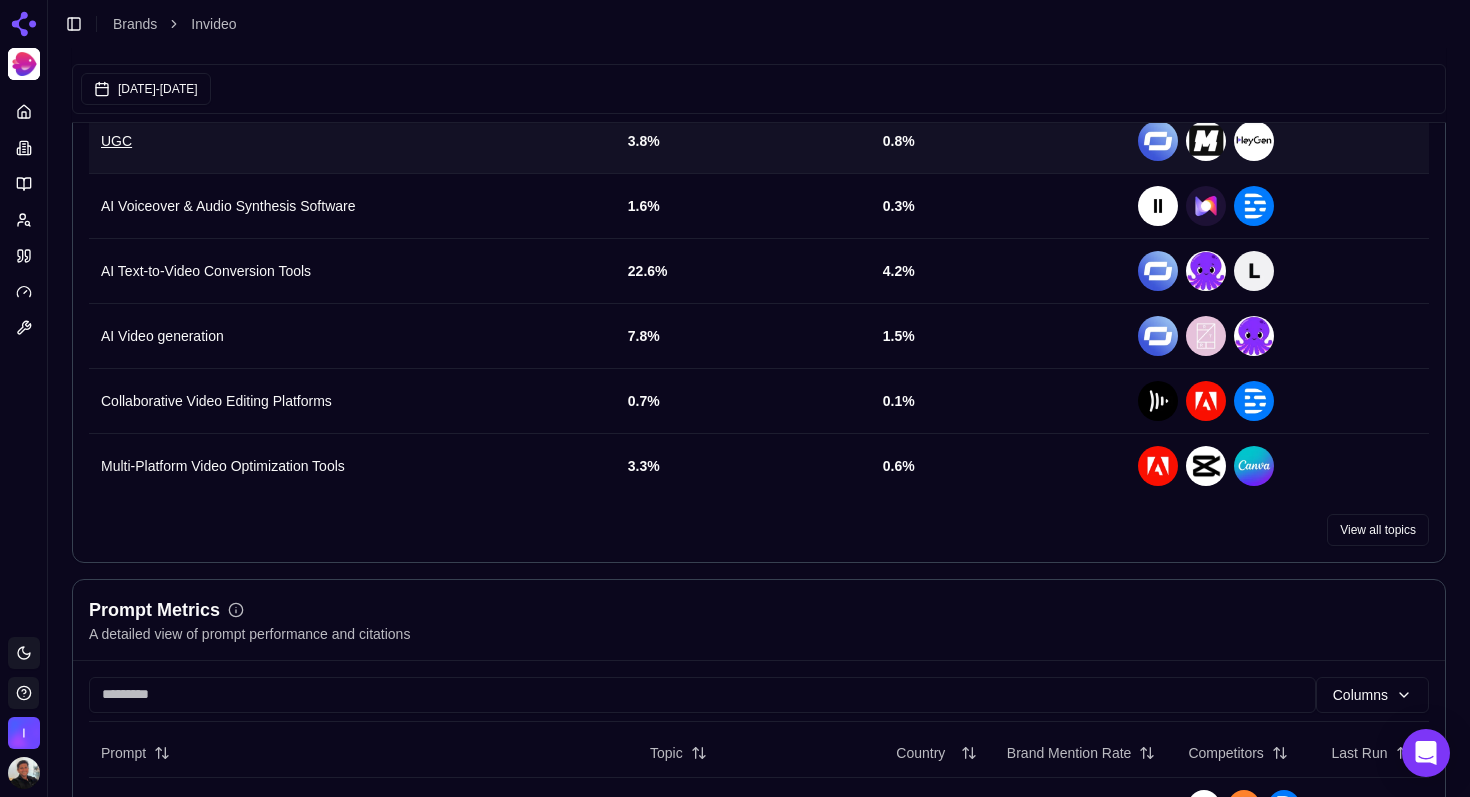 click on "UGC" at bounding box center [352, 141] 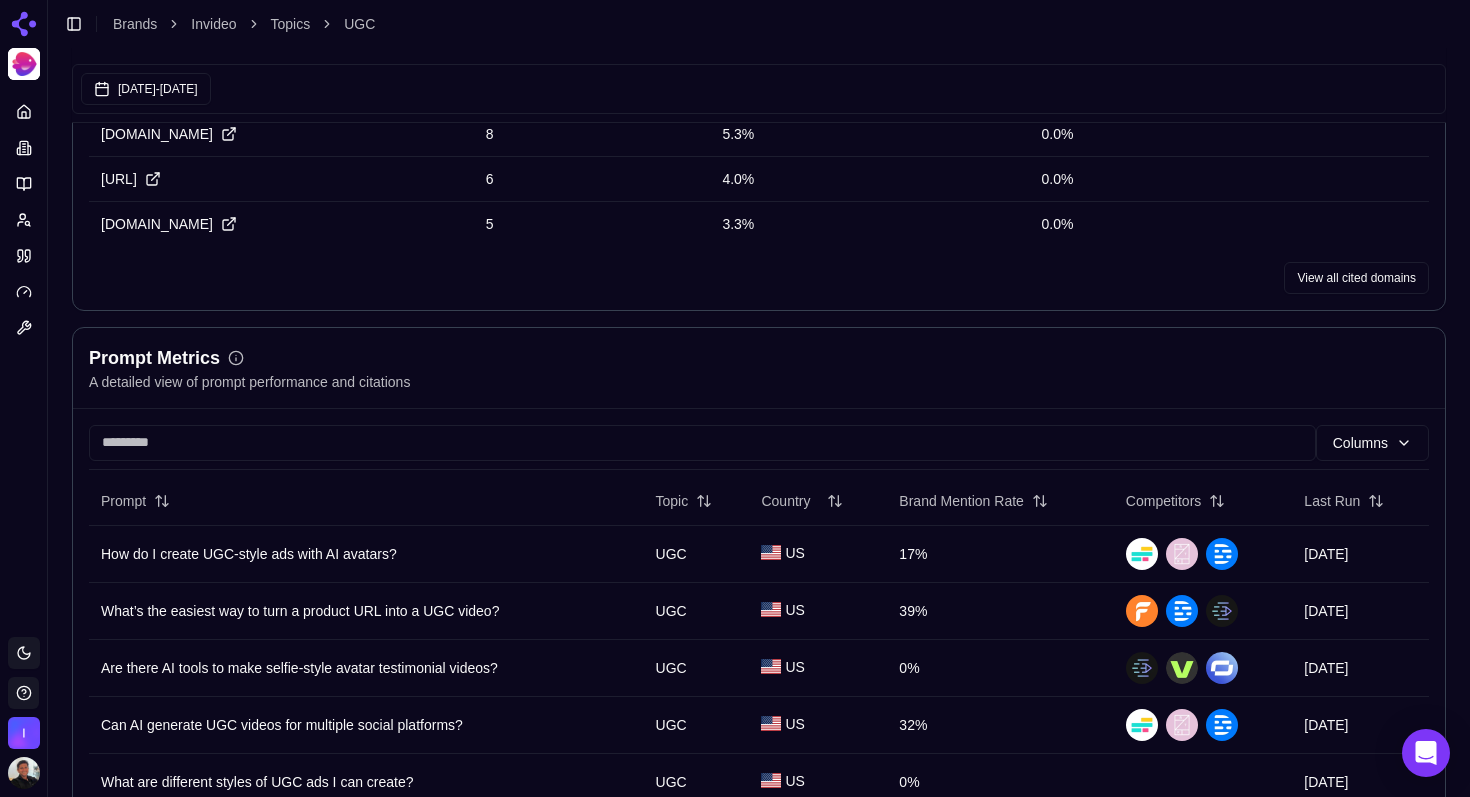 scroll, scrollTop: 990, scrollLeft: 0, axis: vertical 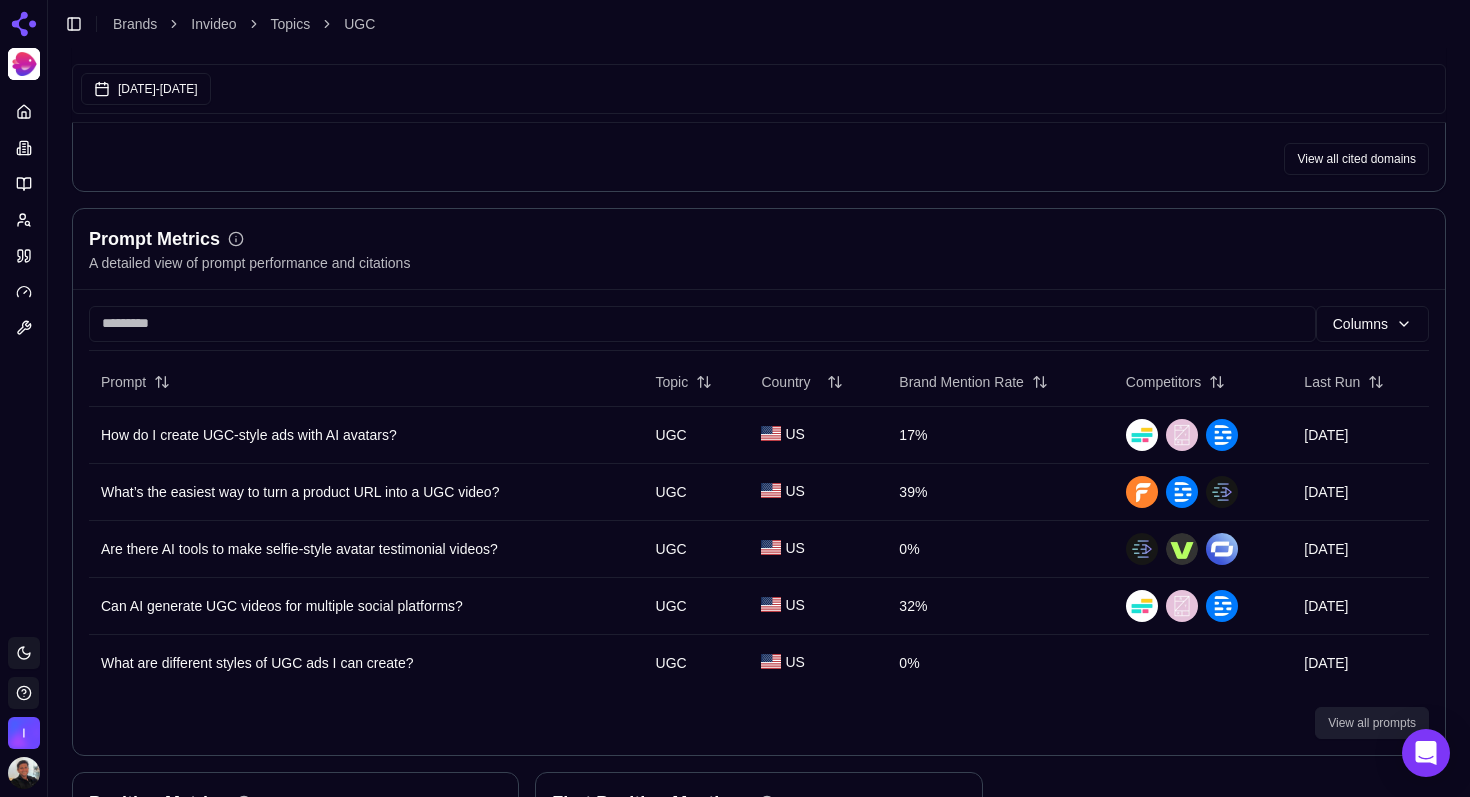 click on "View all prompts" at bounding box center [1372, 723] 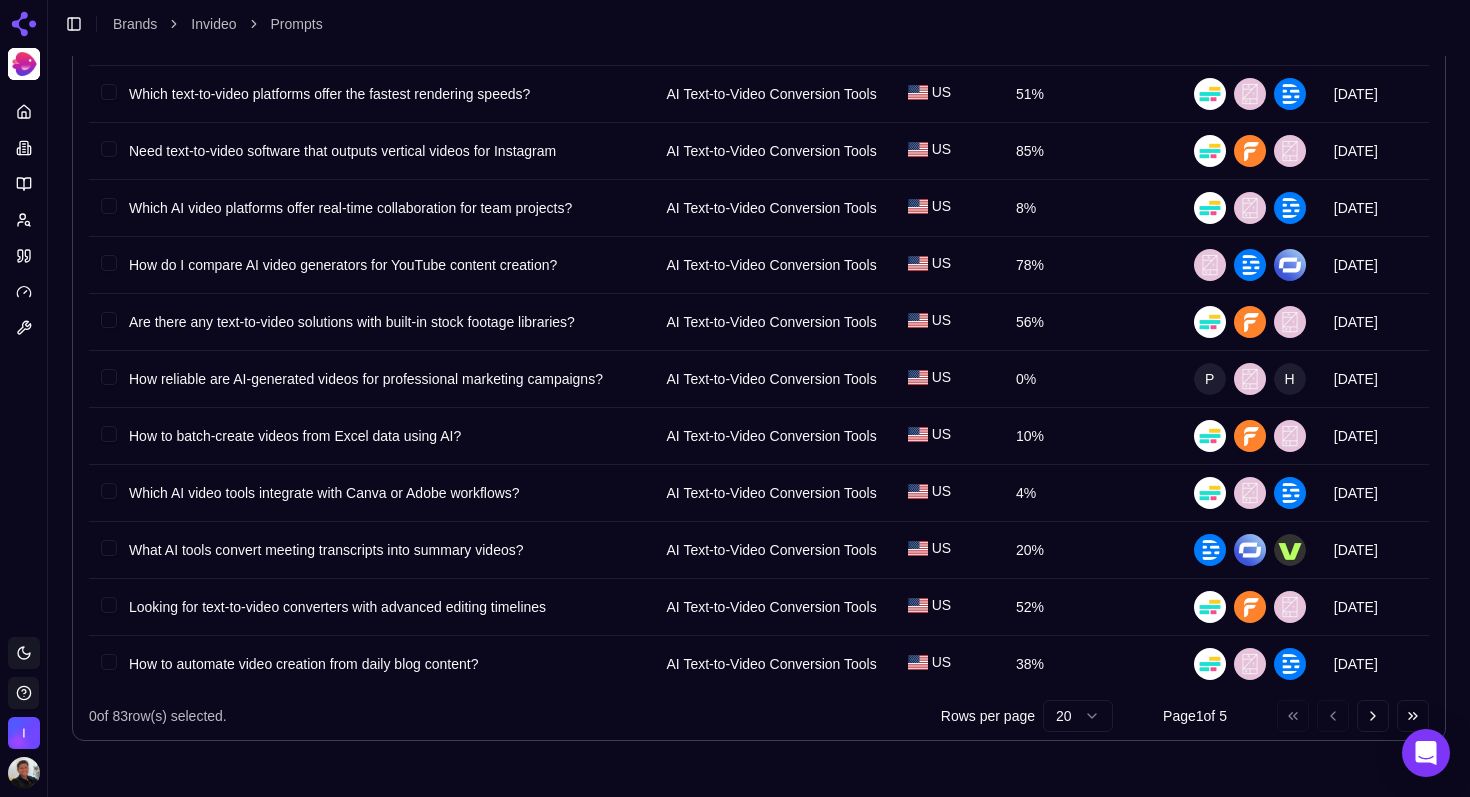 scroll, scrollTop: 0, scrollLeft: 0, axis: both 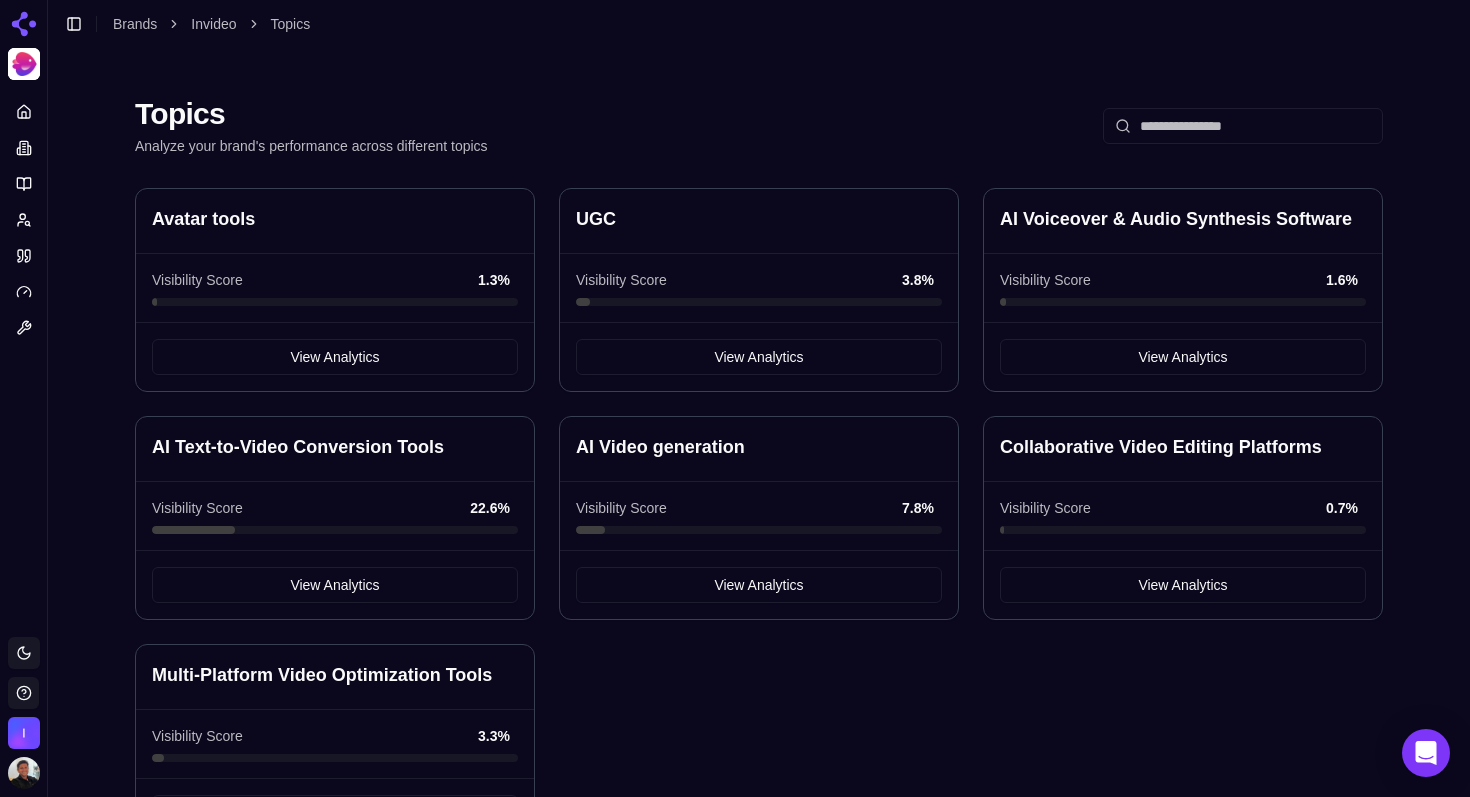 click on "Avatar tools" at bounding box center (203, 219) 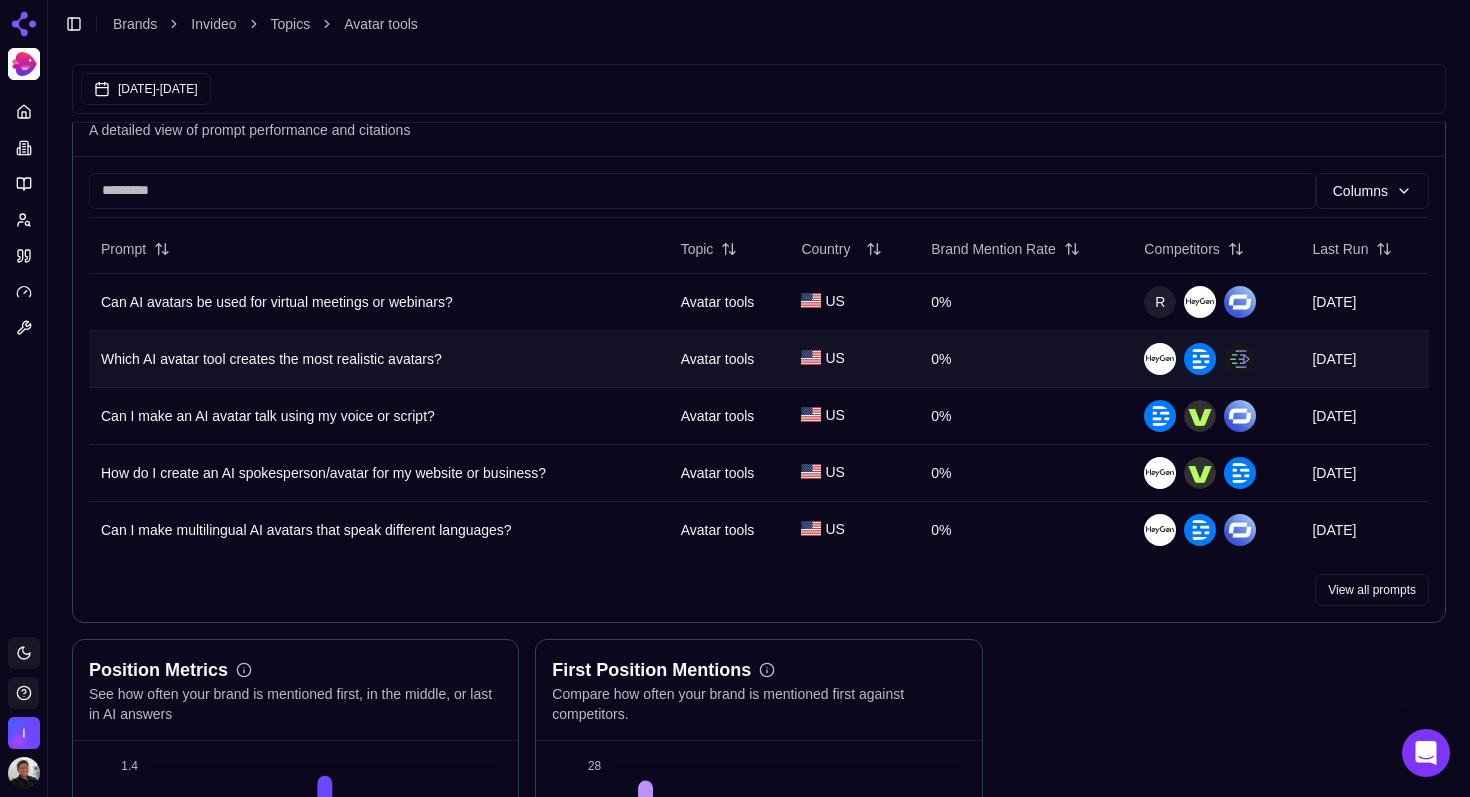 scroll, scrollTop: 1126, scrollLeft: 0, axis: vertical 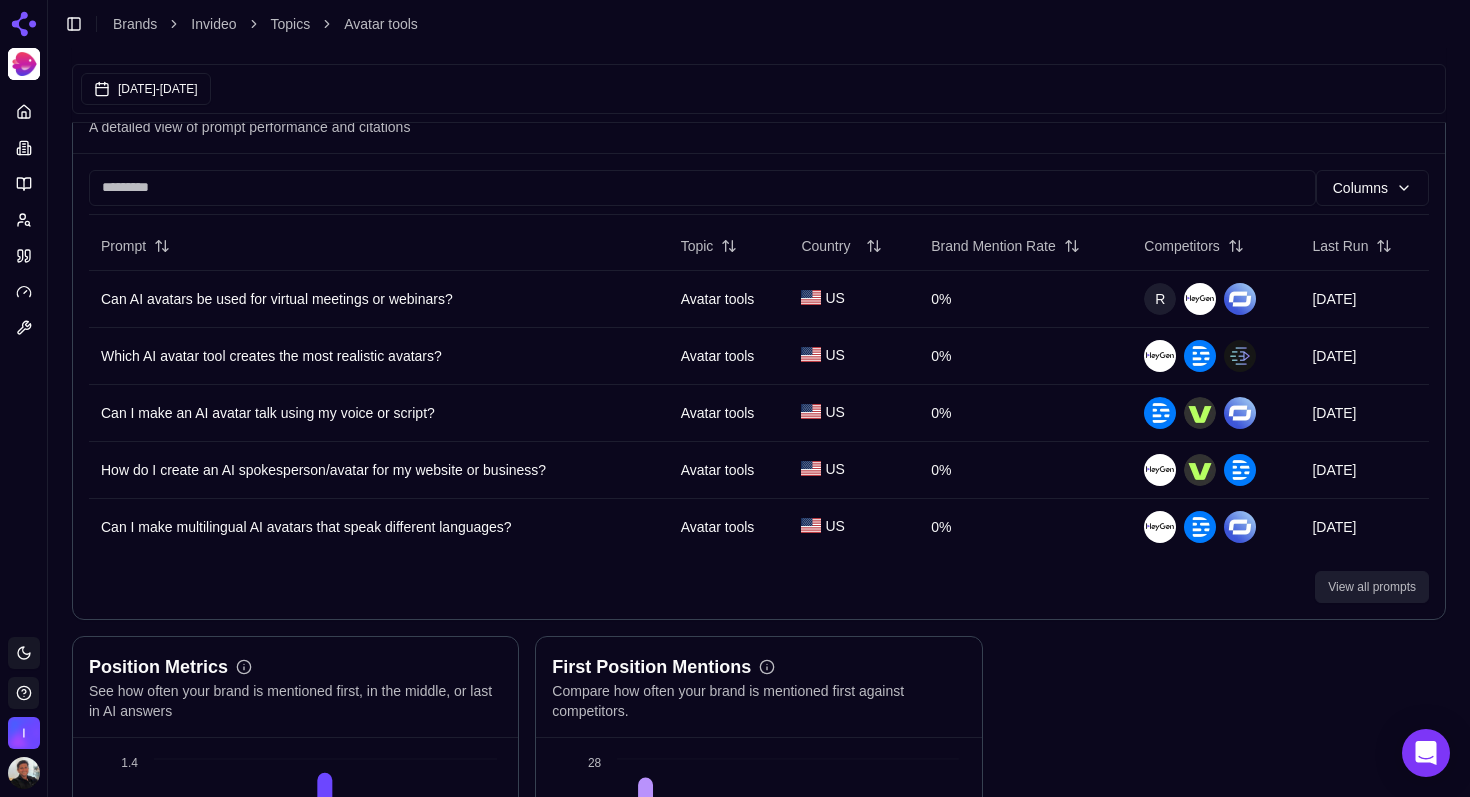 click on "View all prompts" at bounding box center [1372, 587] 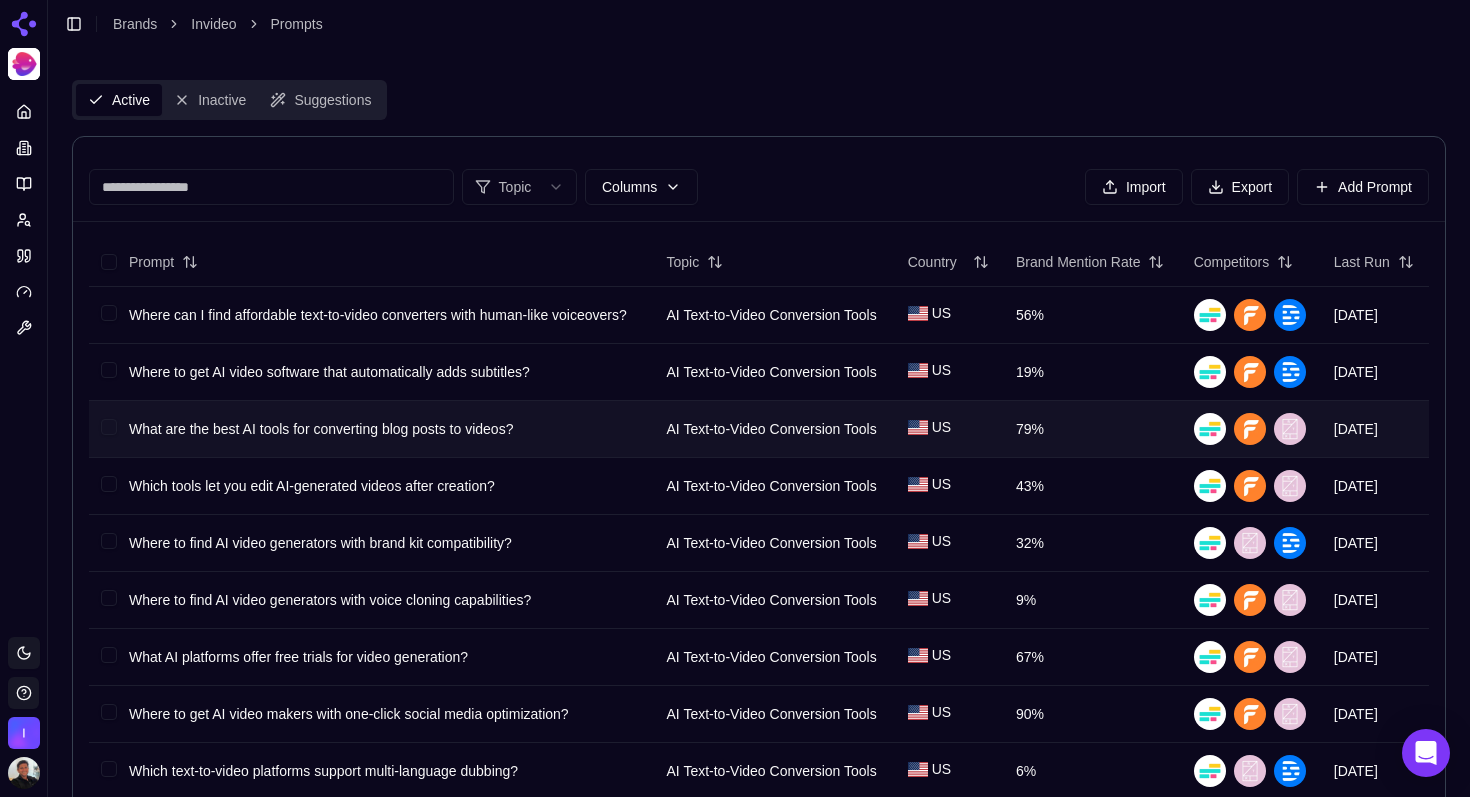 click on "What are the best AI tools for converting blog posts to videos?" at bounding box center [321, 429] 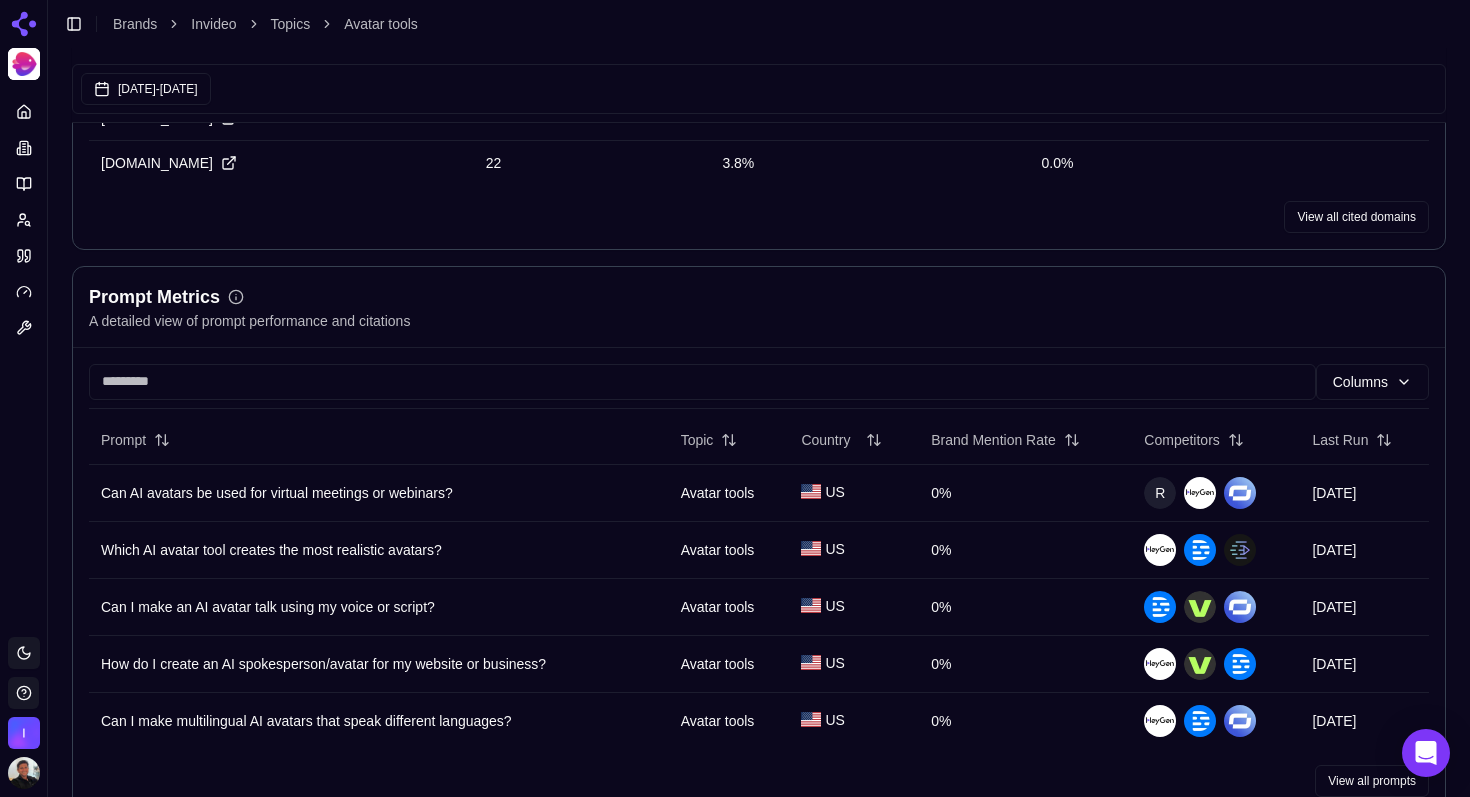 scroll, scrollTop: 1072, scrollLeft: 0, axis: vertical 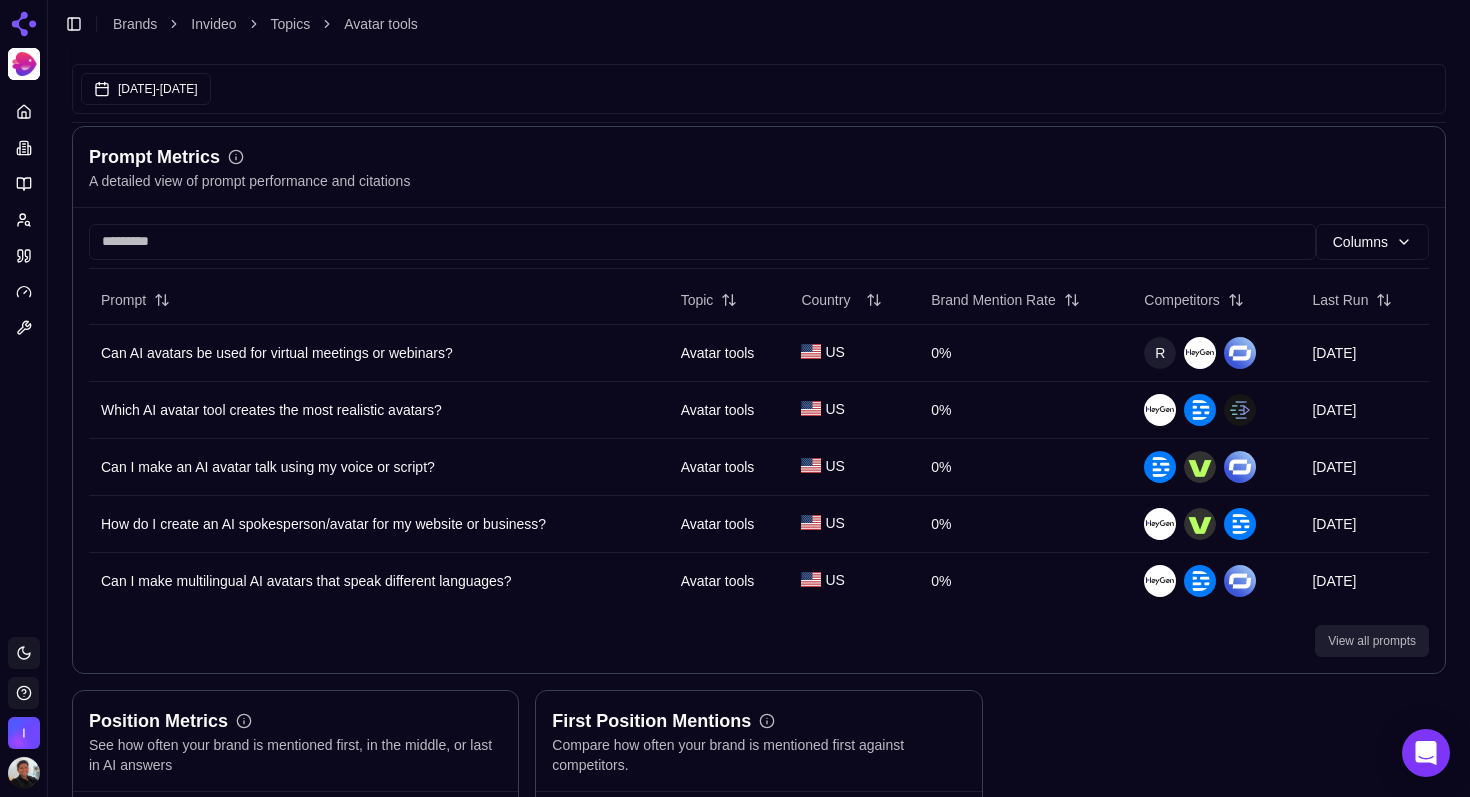 click on "View all prompts" at bounding box center (1372, 641) 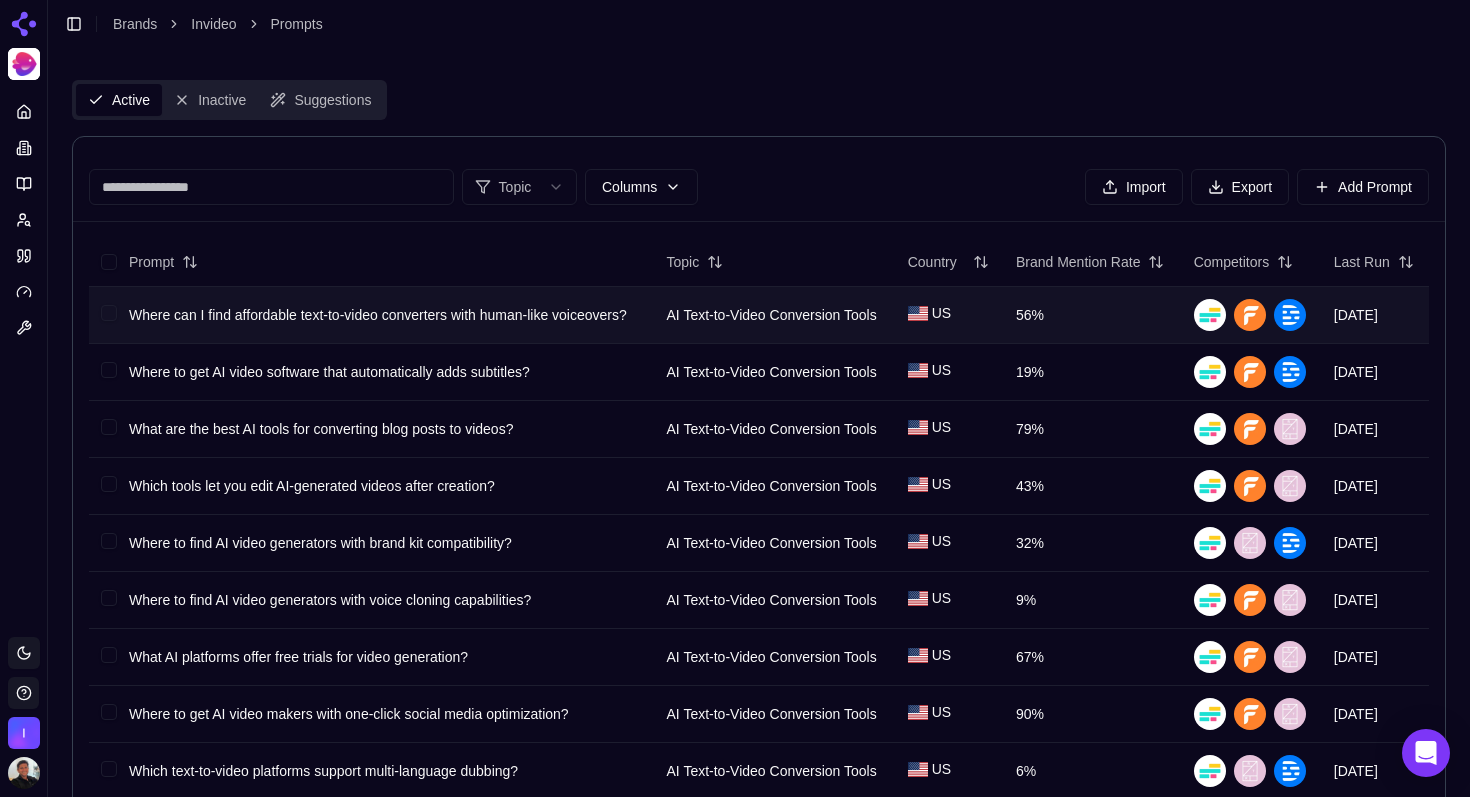 click on "Where can I find affordable text-to-video converters with human-like voiceovers?" at bounding box center (378, 315) 